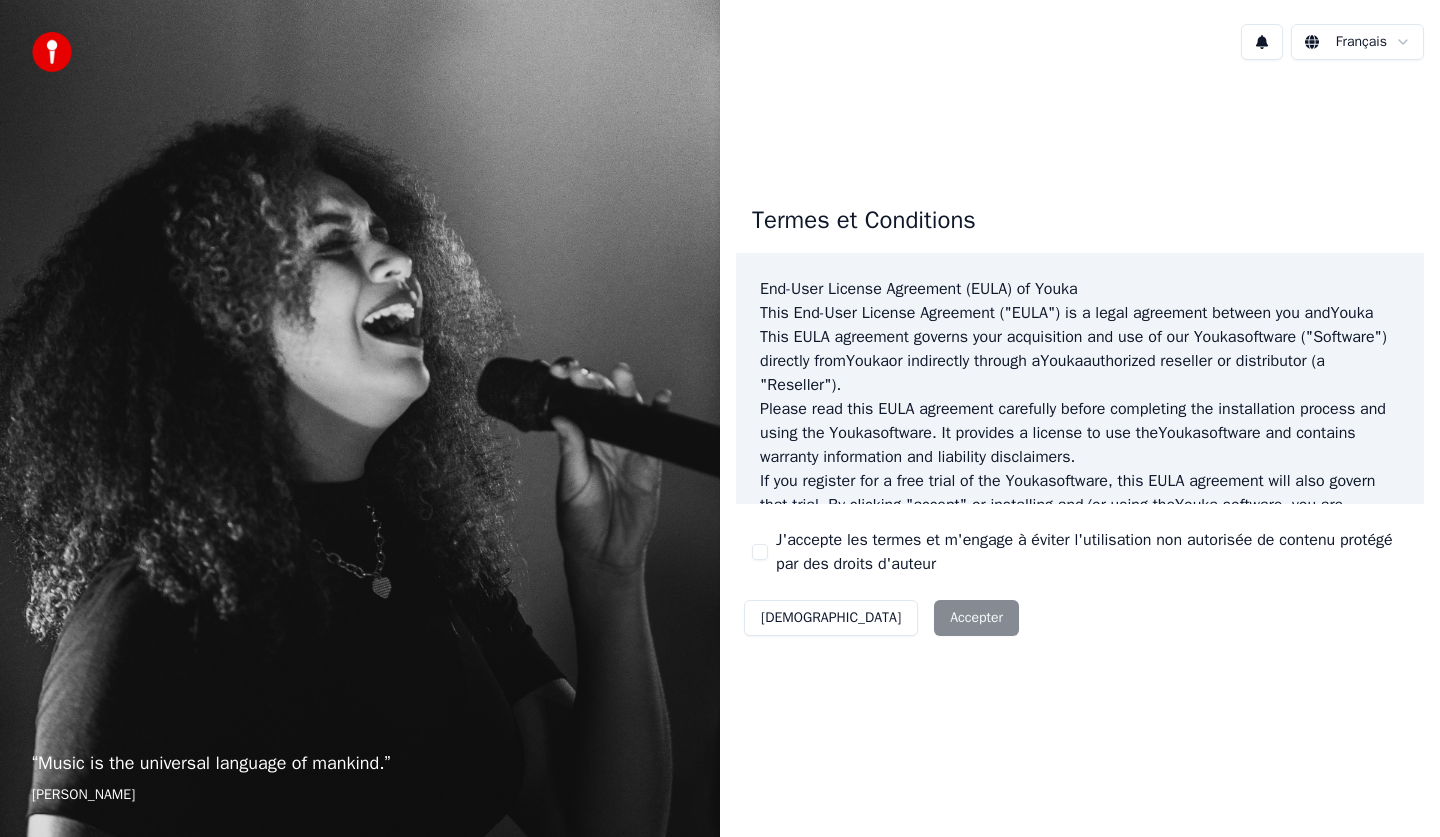 scroll, scrollTop: 0, scrollLeft: 0, axis: both 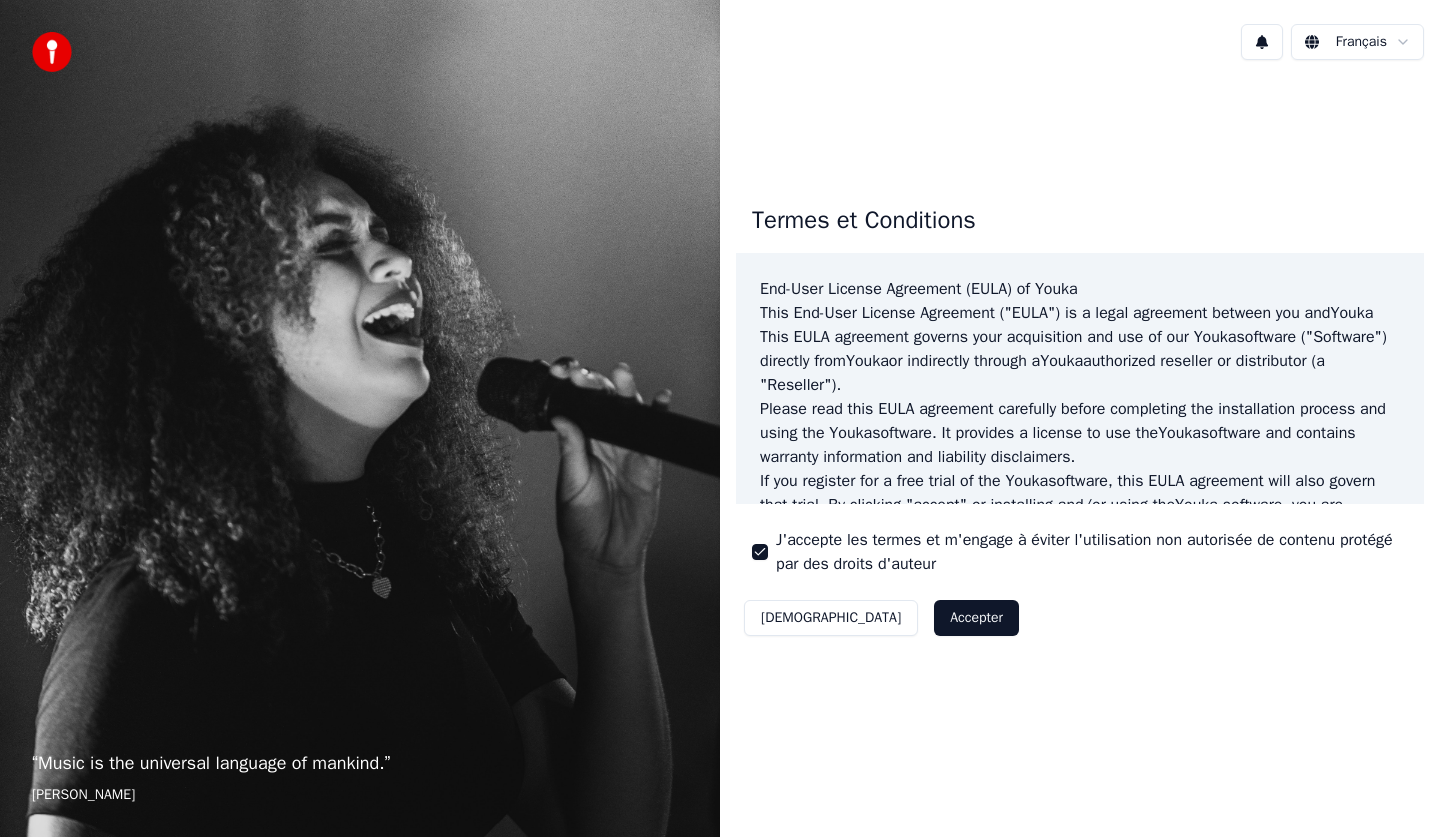 click on "Accepter" at bounding box center (976, 618) 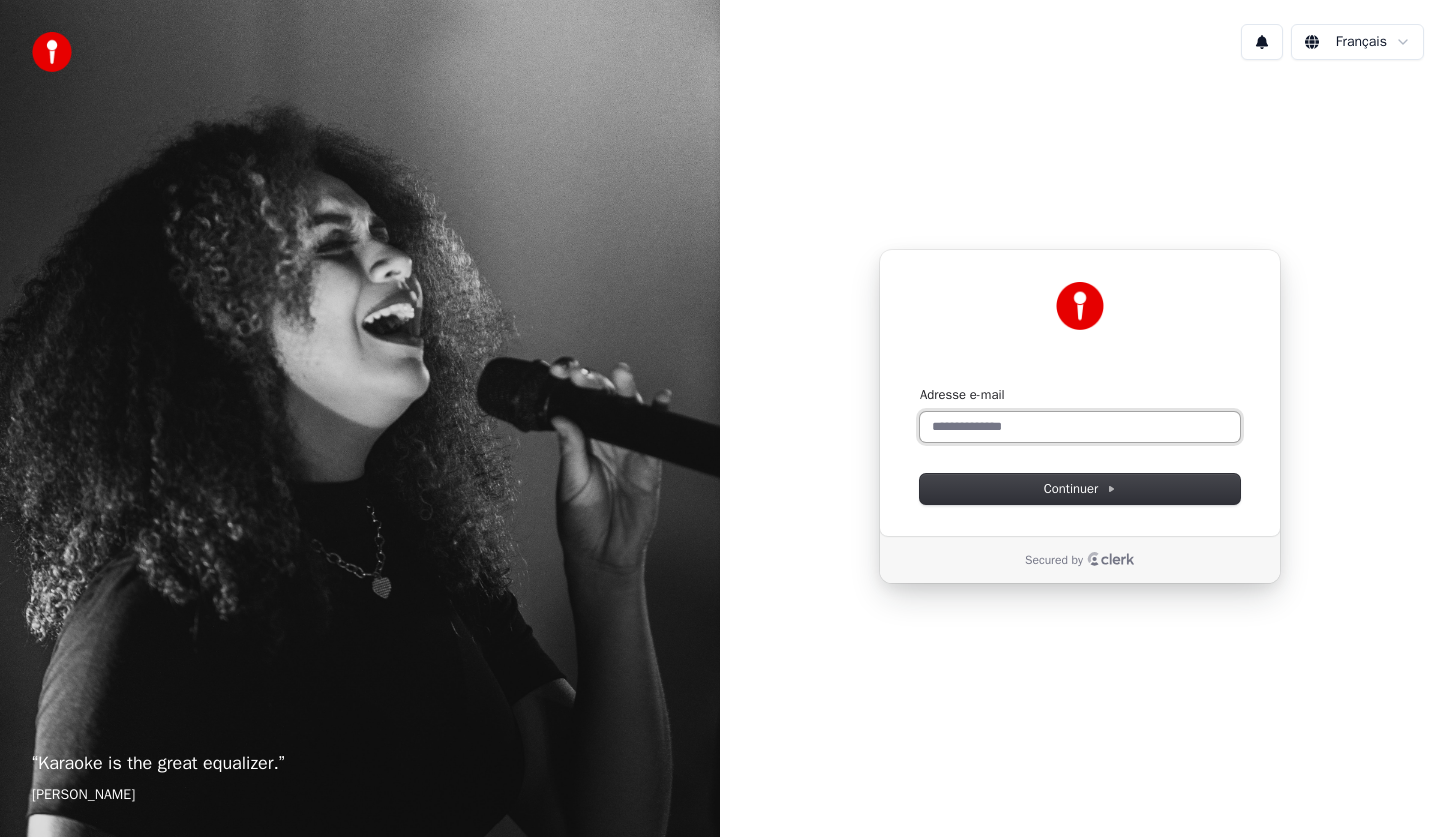 click on "Adresse e-mail" at bounding box center (1080, 427) 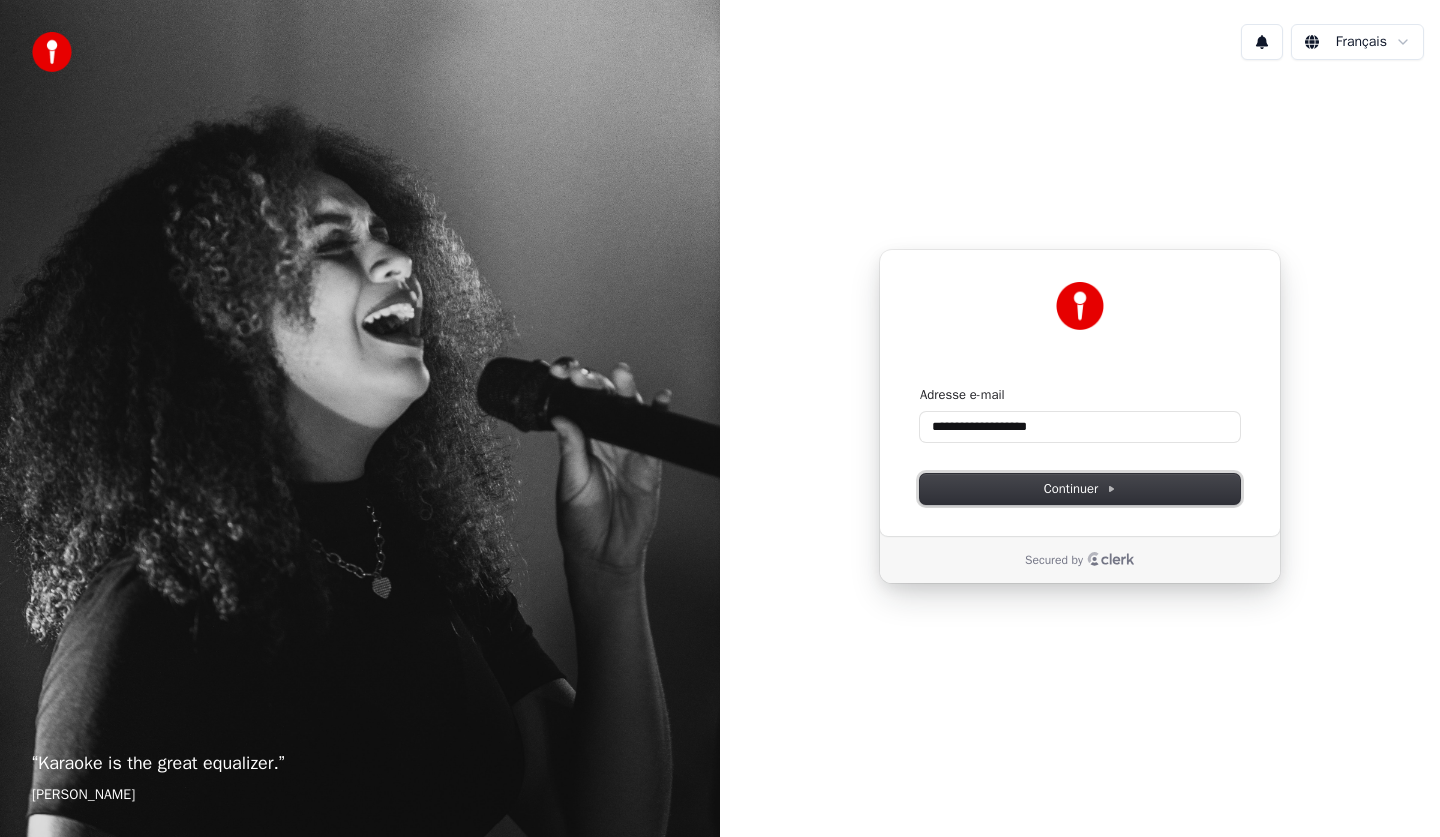 click on "Continuer" at bounding box center [1080, 489] 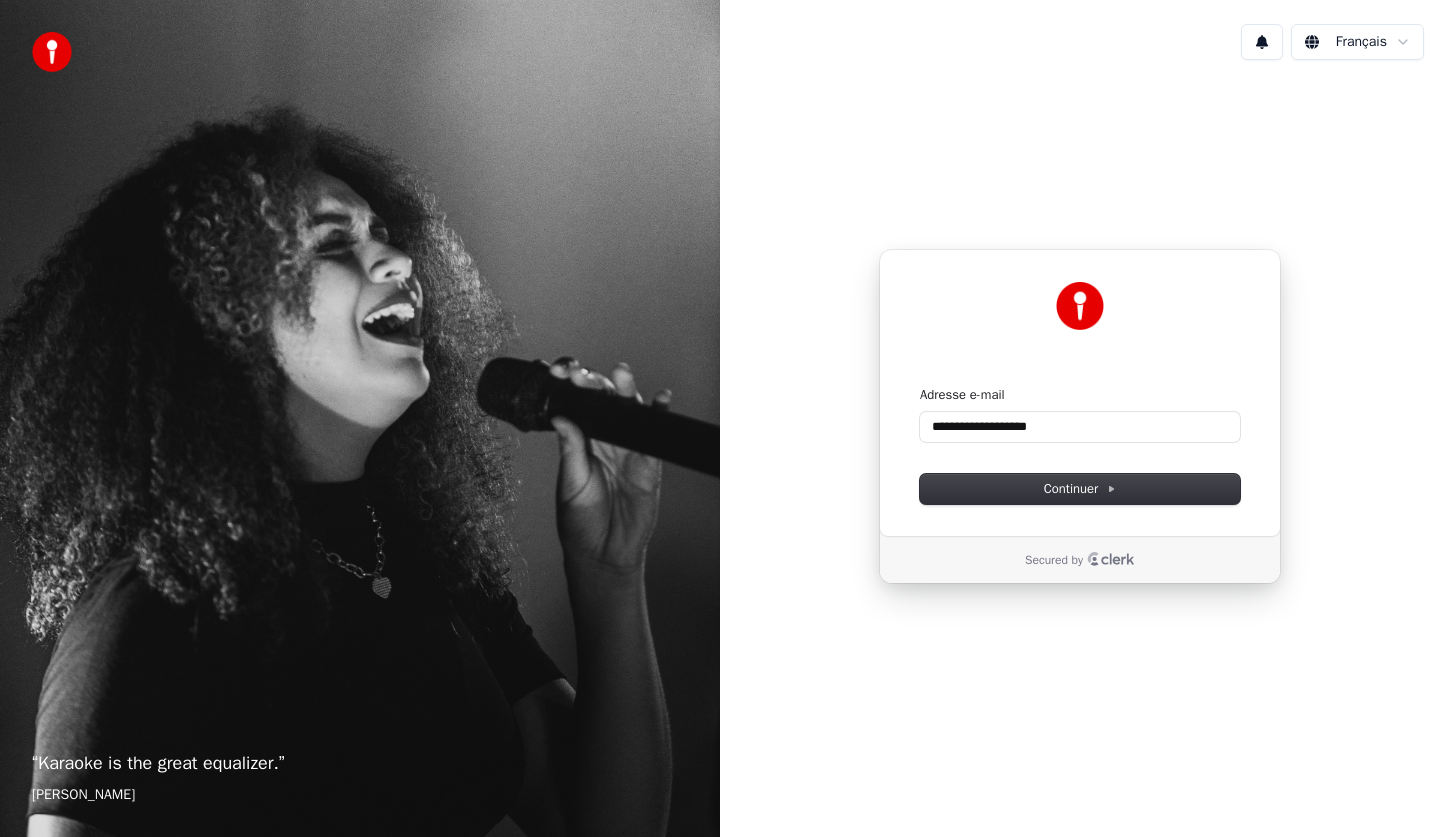 type on "**********" 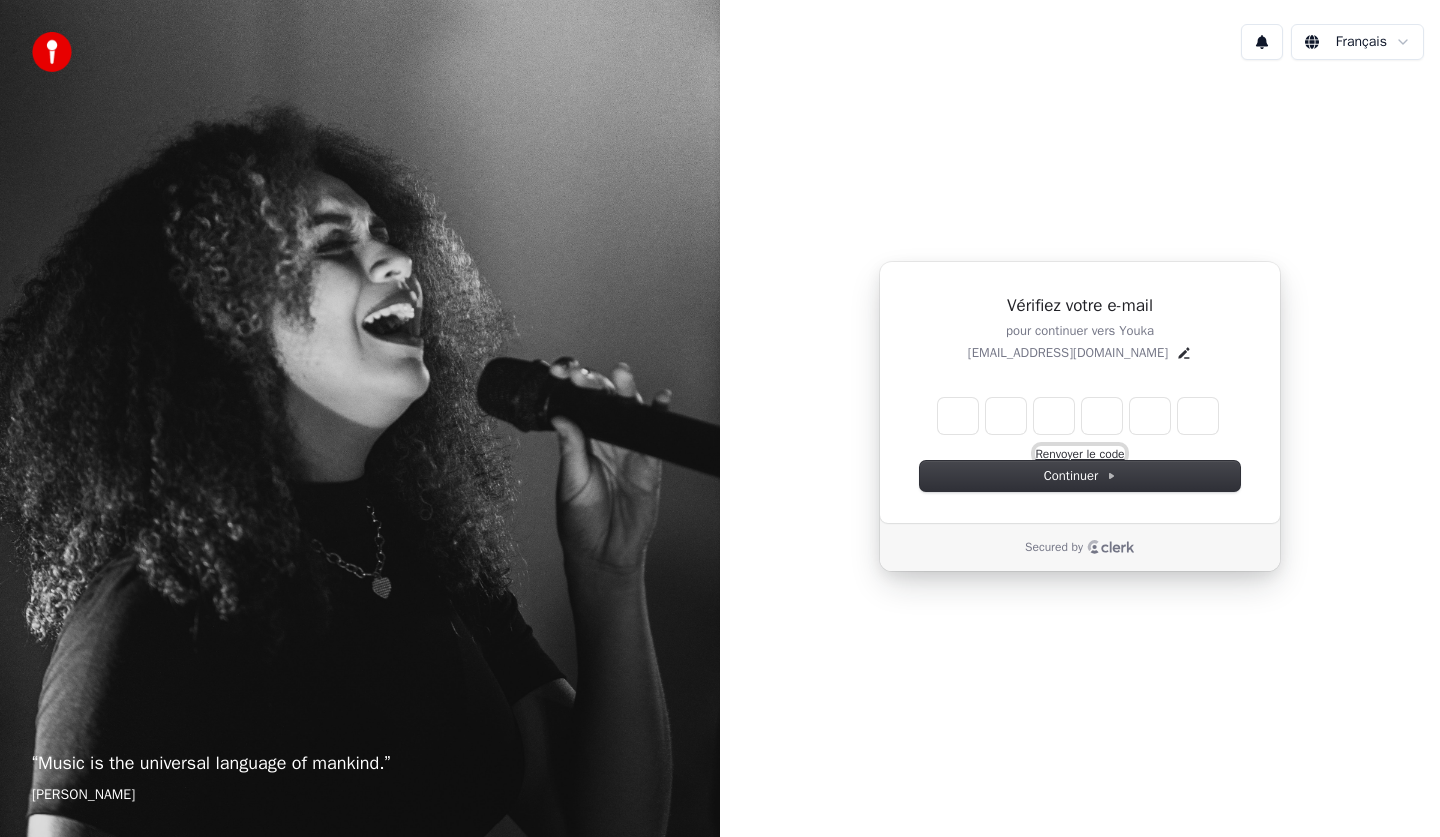 click on "Renvoyer le code" at bounding box center (1079, 454) 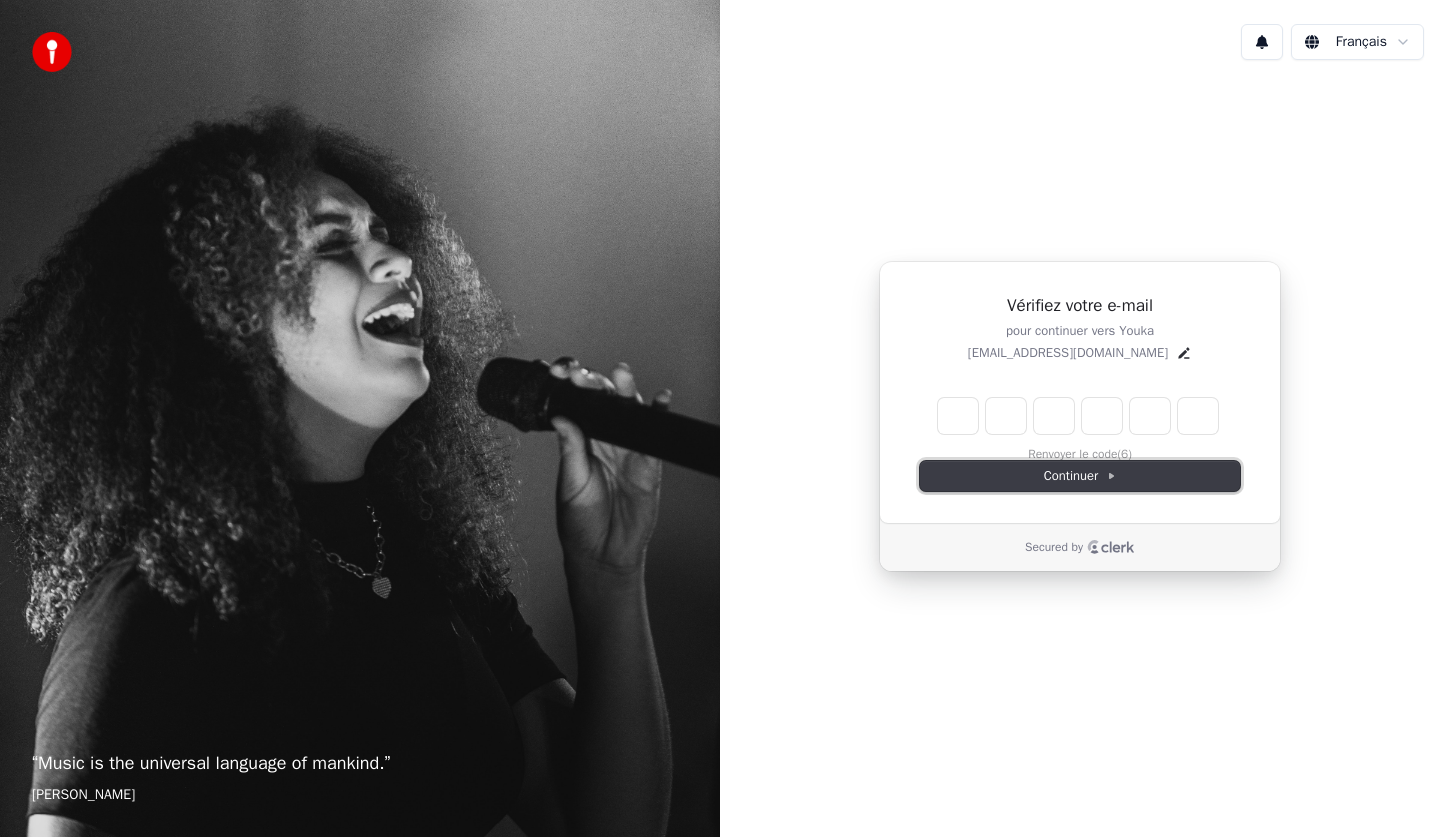 click on "Continuer" at bounding box center (1080, 476) 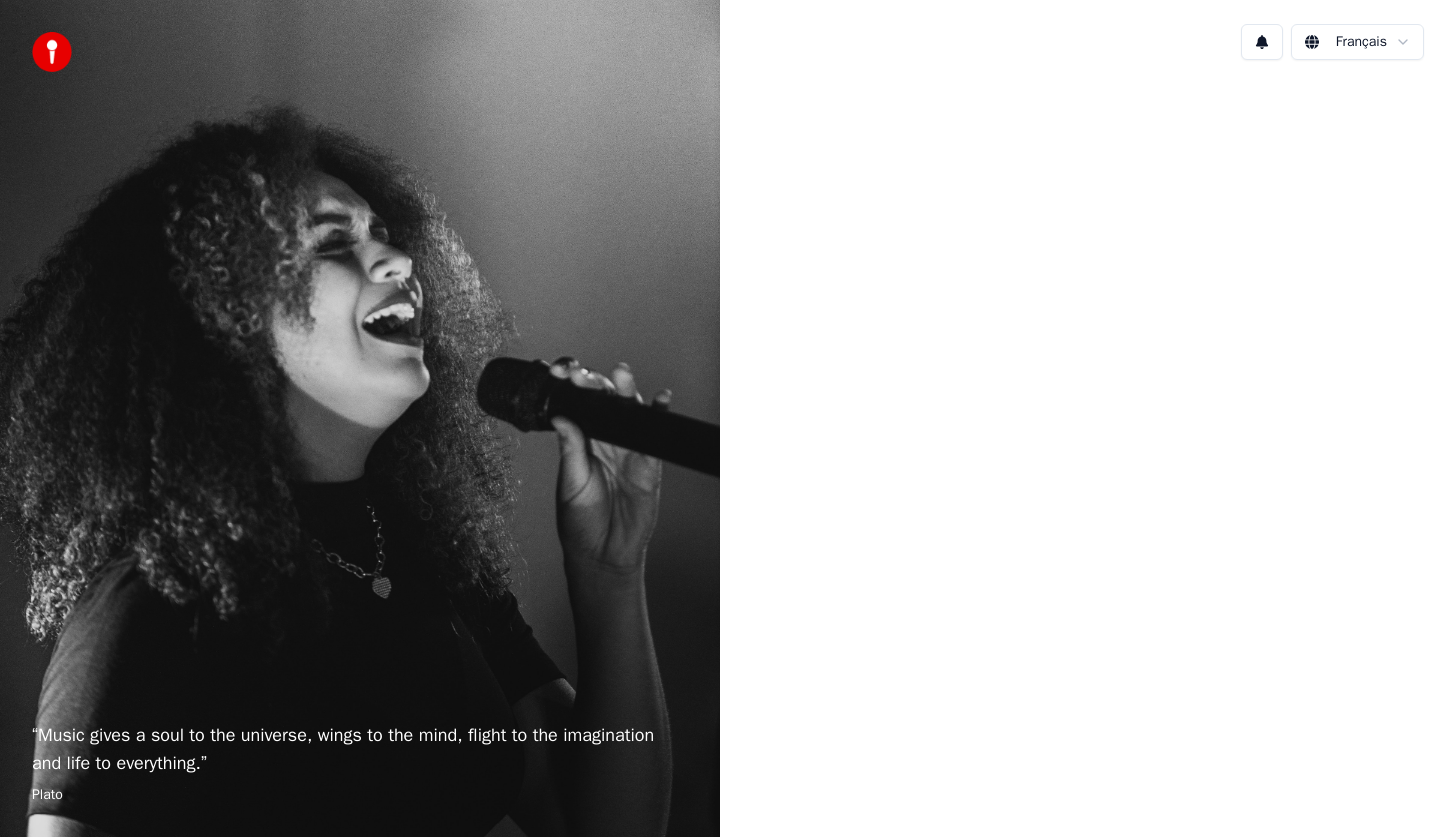 scroll, scrollTop: 0, scrollLeft: 0, axis: both 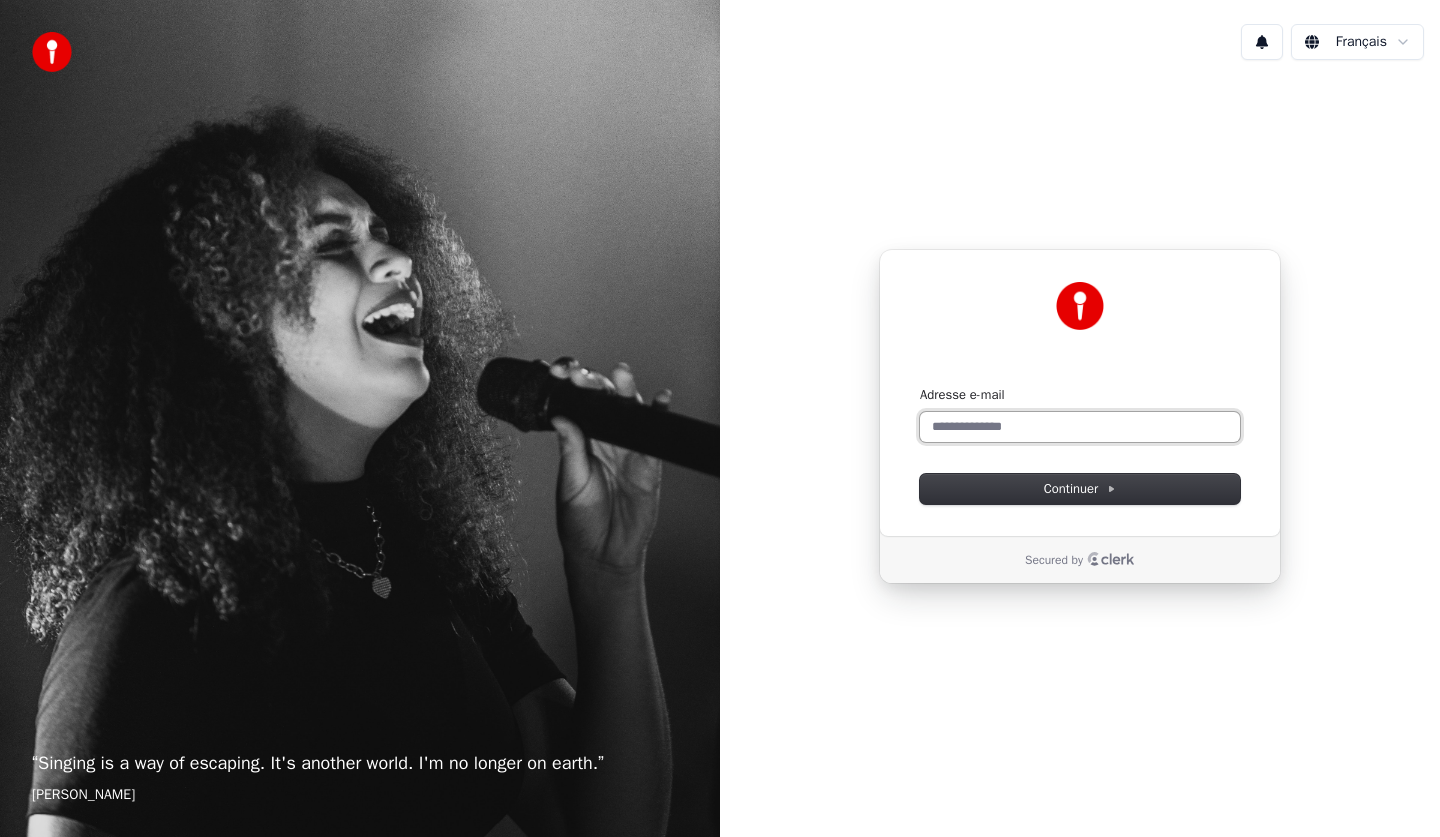 click on "Adresse e-mail" at bounding box center (1080, 427) 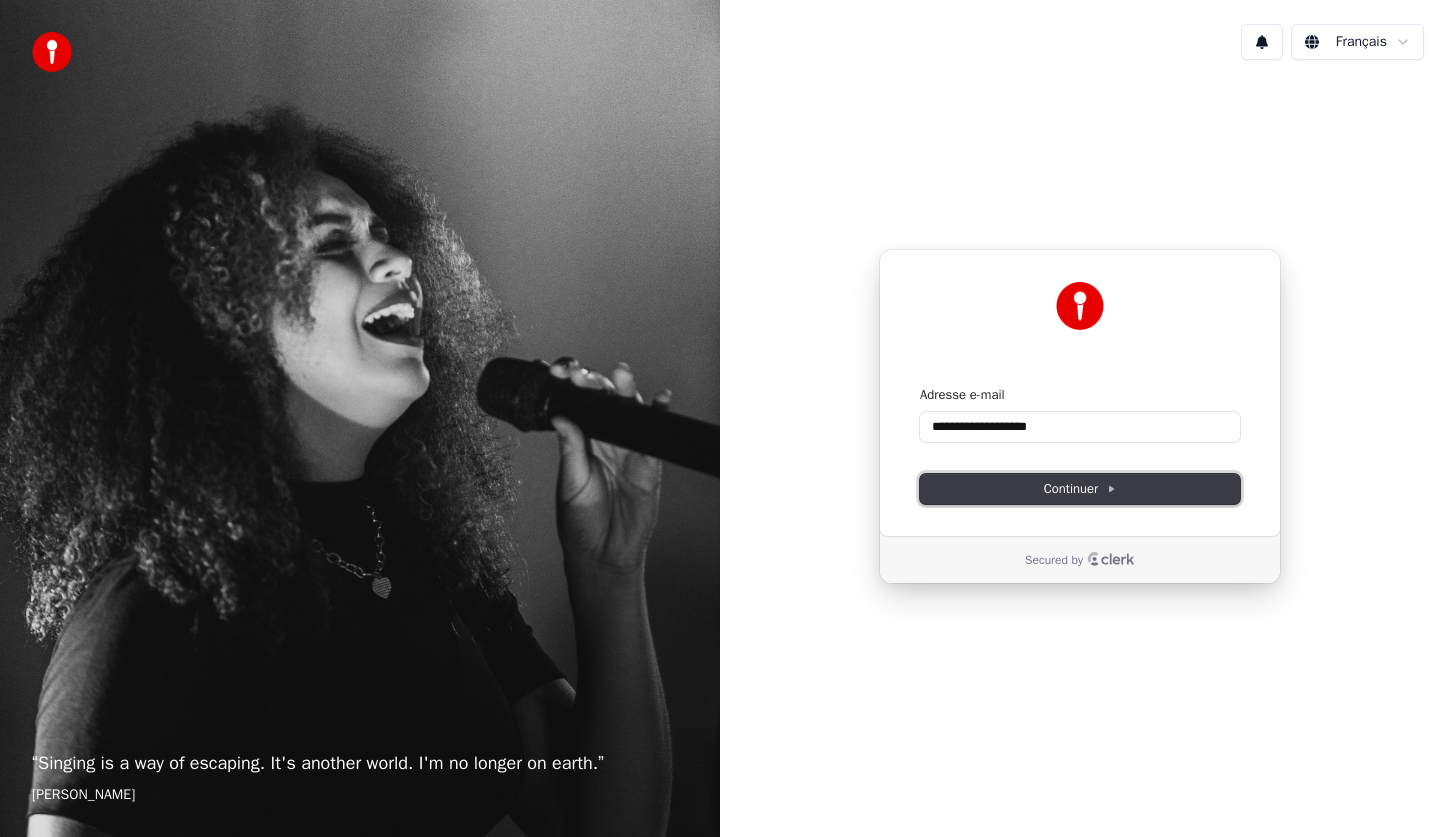 click on "Continuer" at bounding box center (1080, 489) 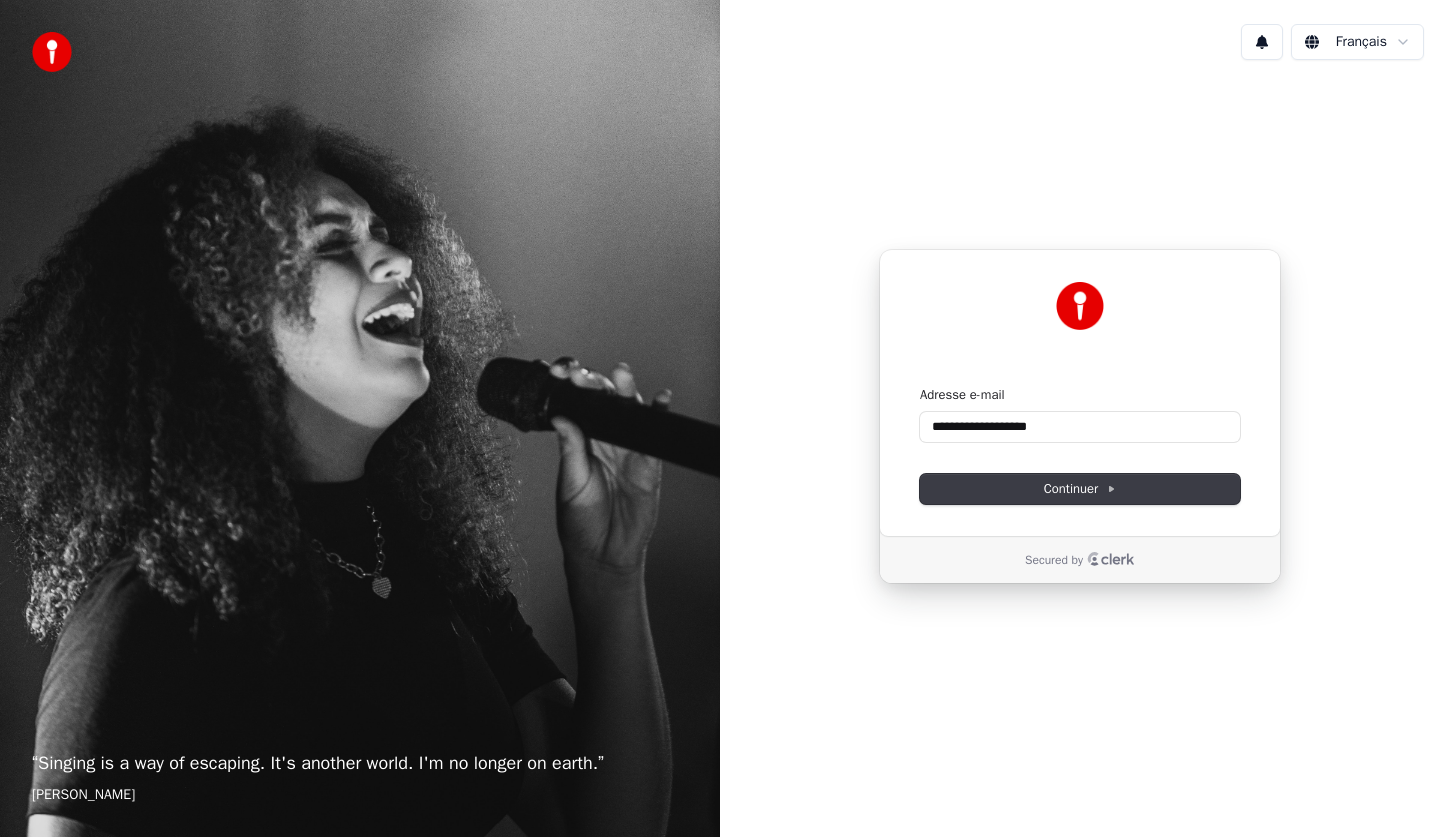 type on "**********" 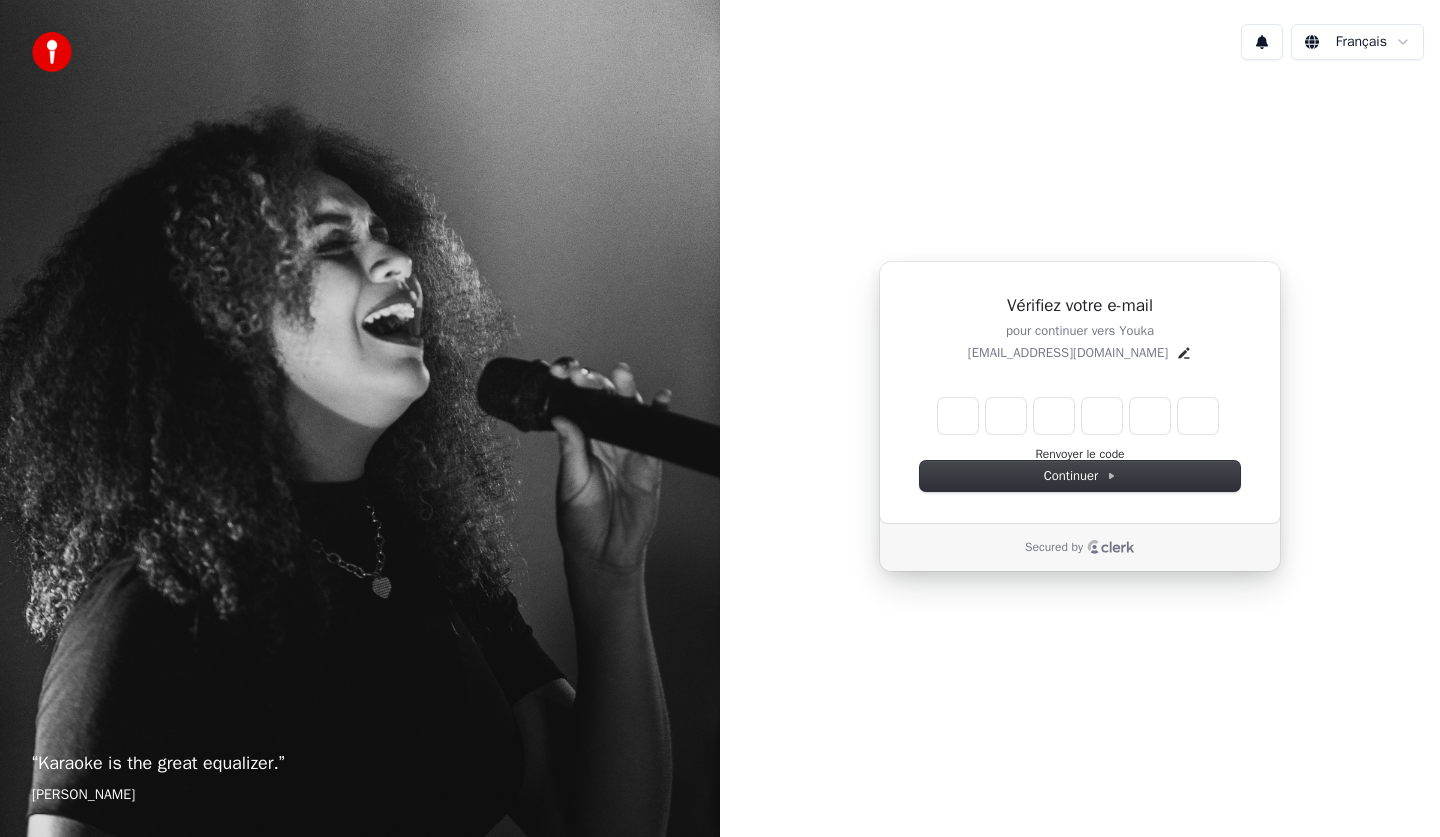 type on "*" 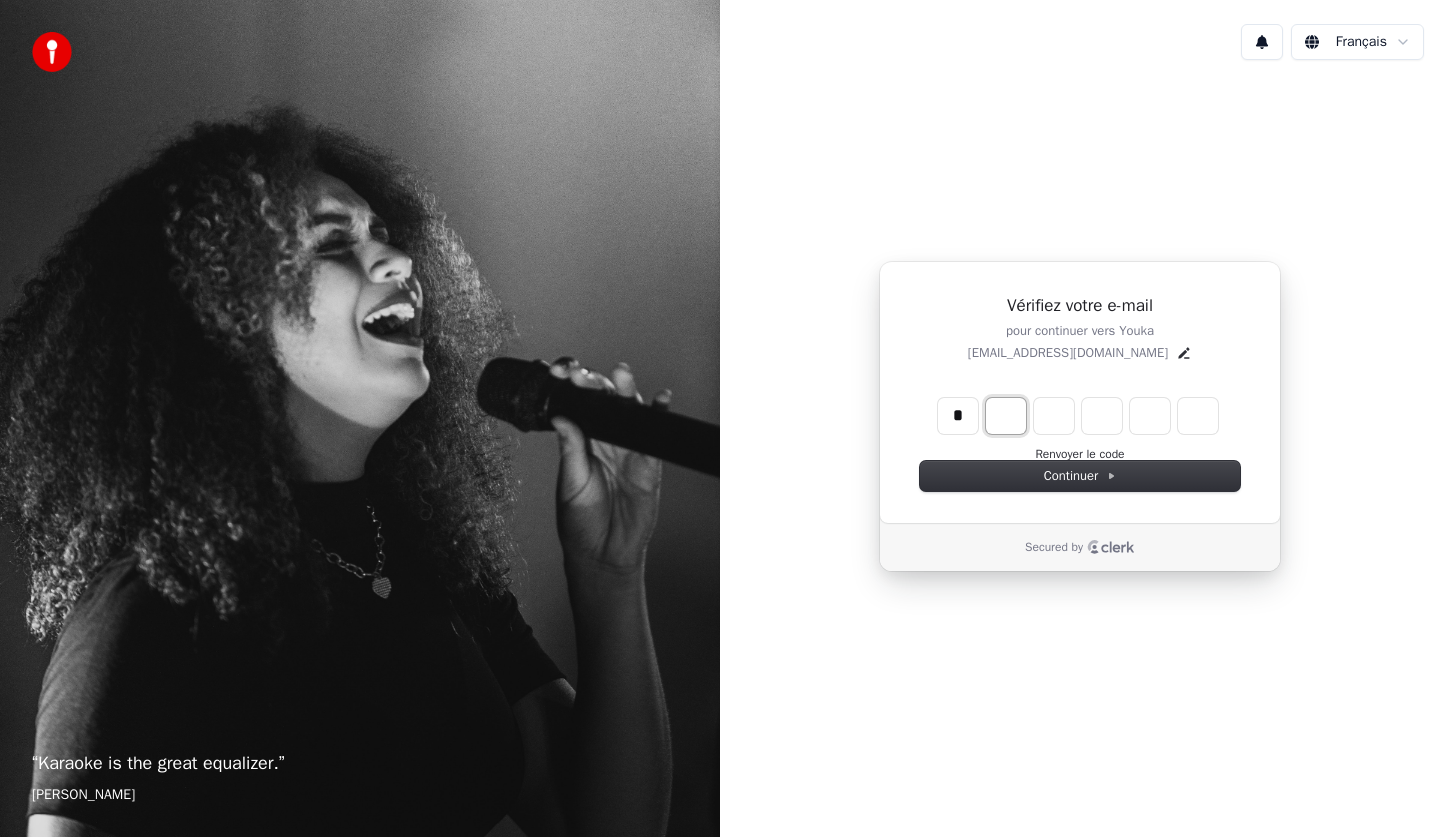 type on "*" 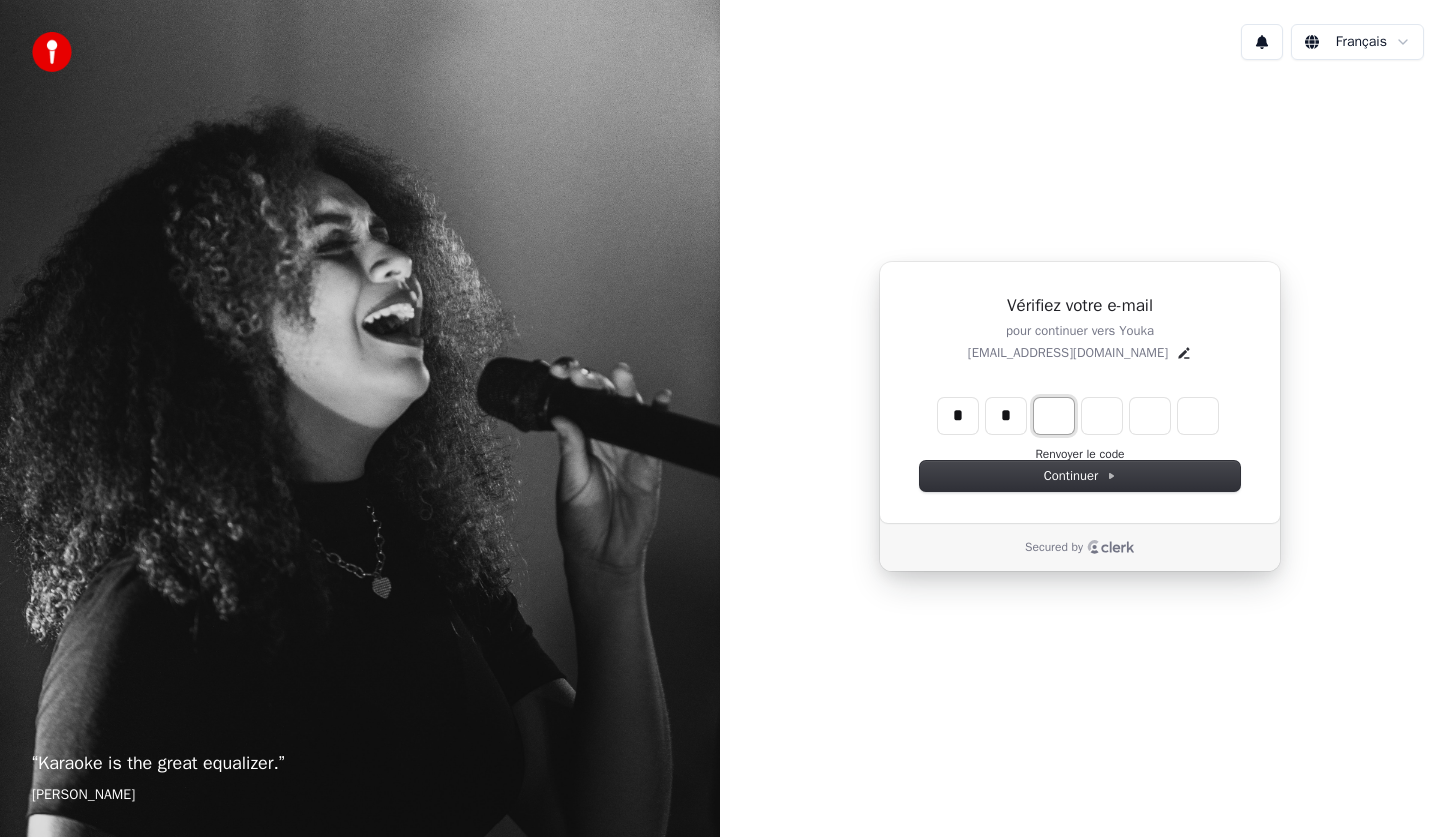 type on "*" 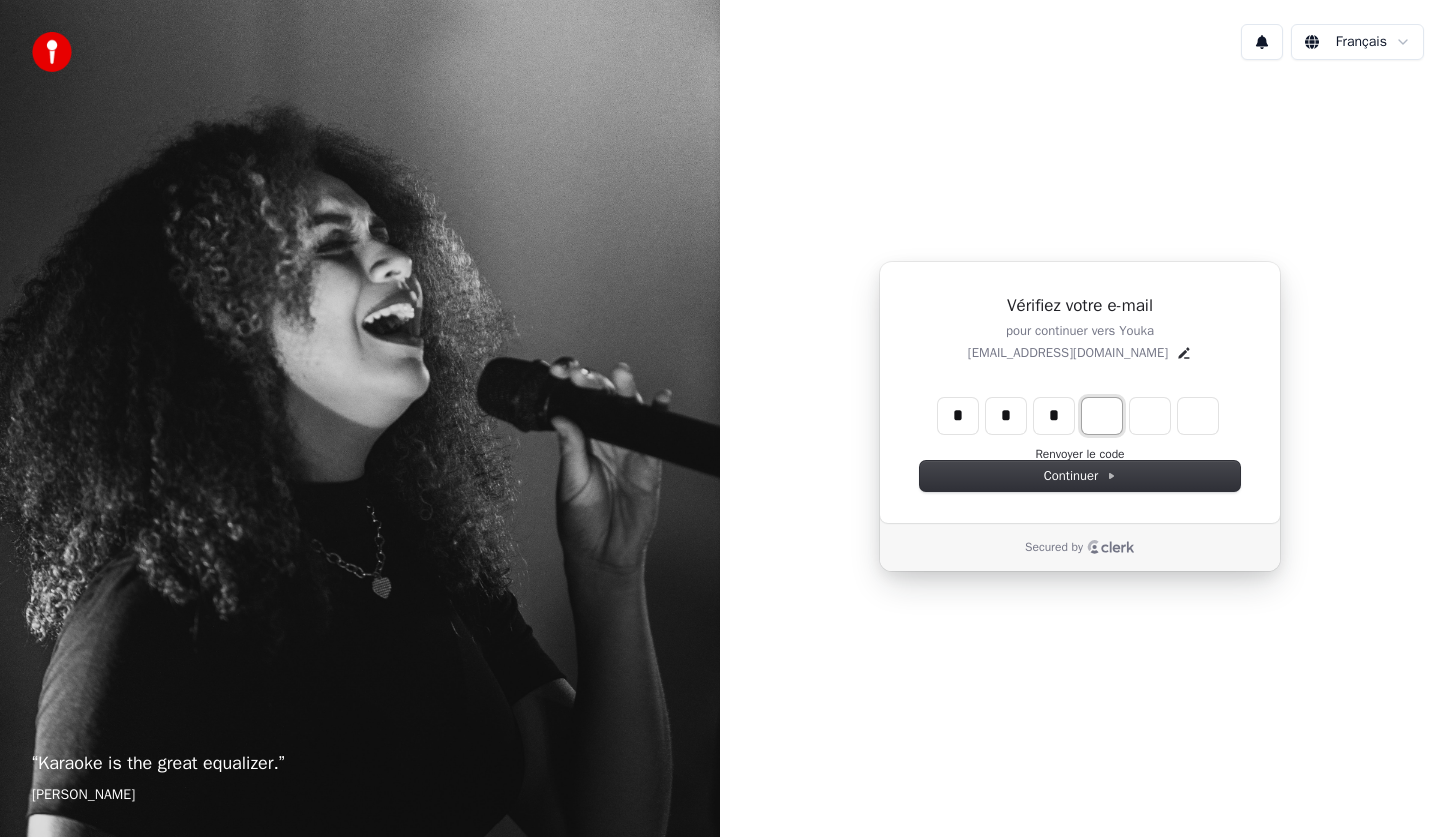 type on "*" 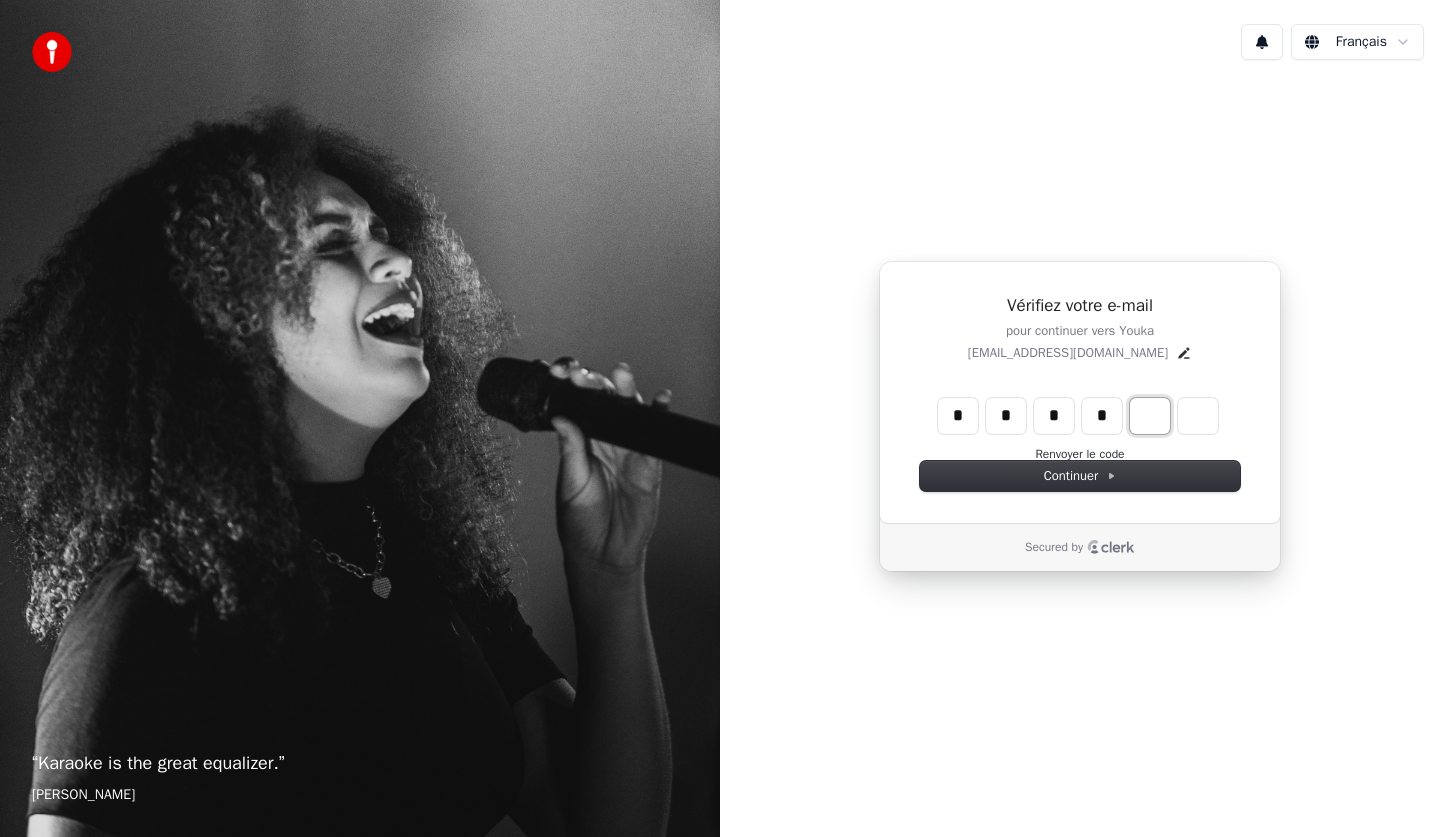 type on "*" 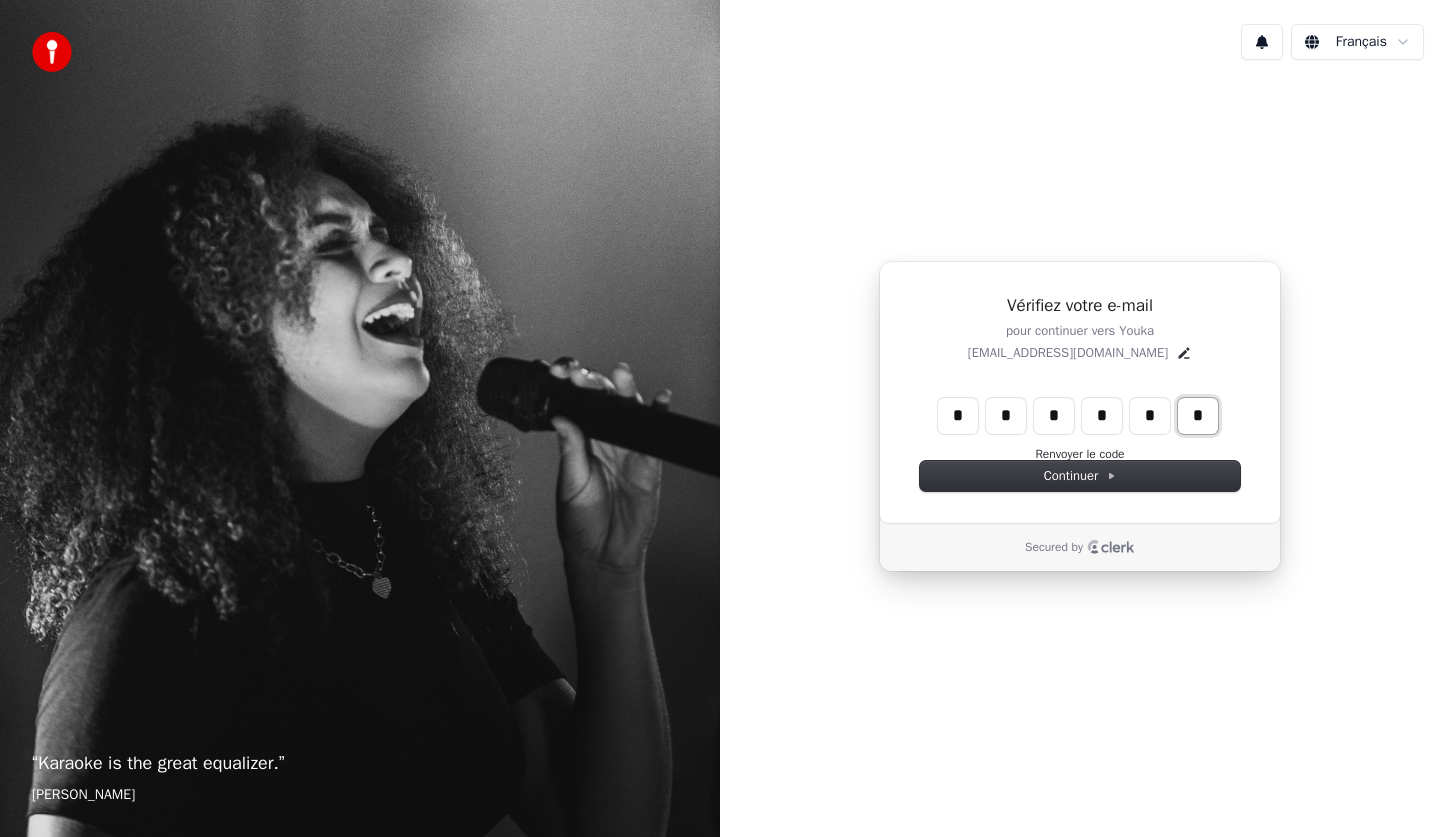type on "*" 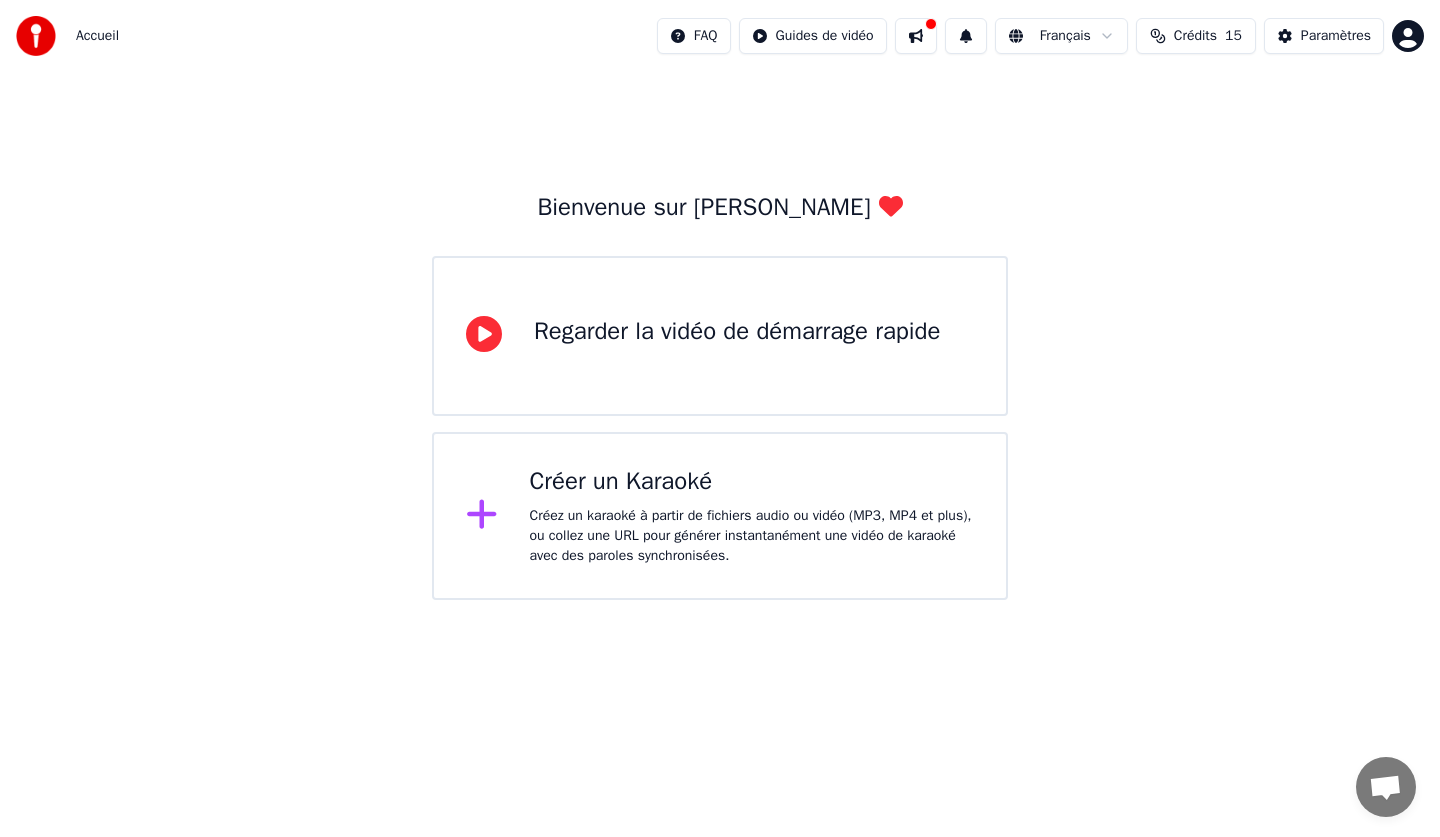 click on "Crédits" at bounding box center (1195, 36) 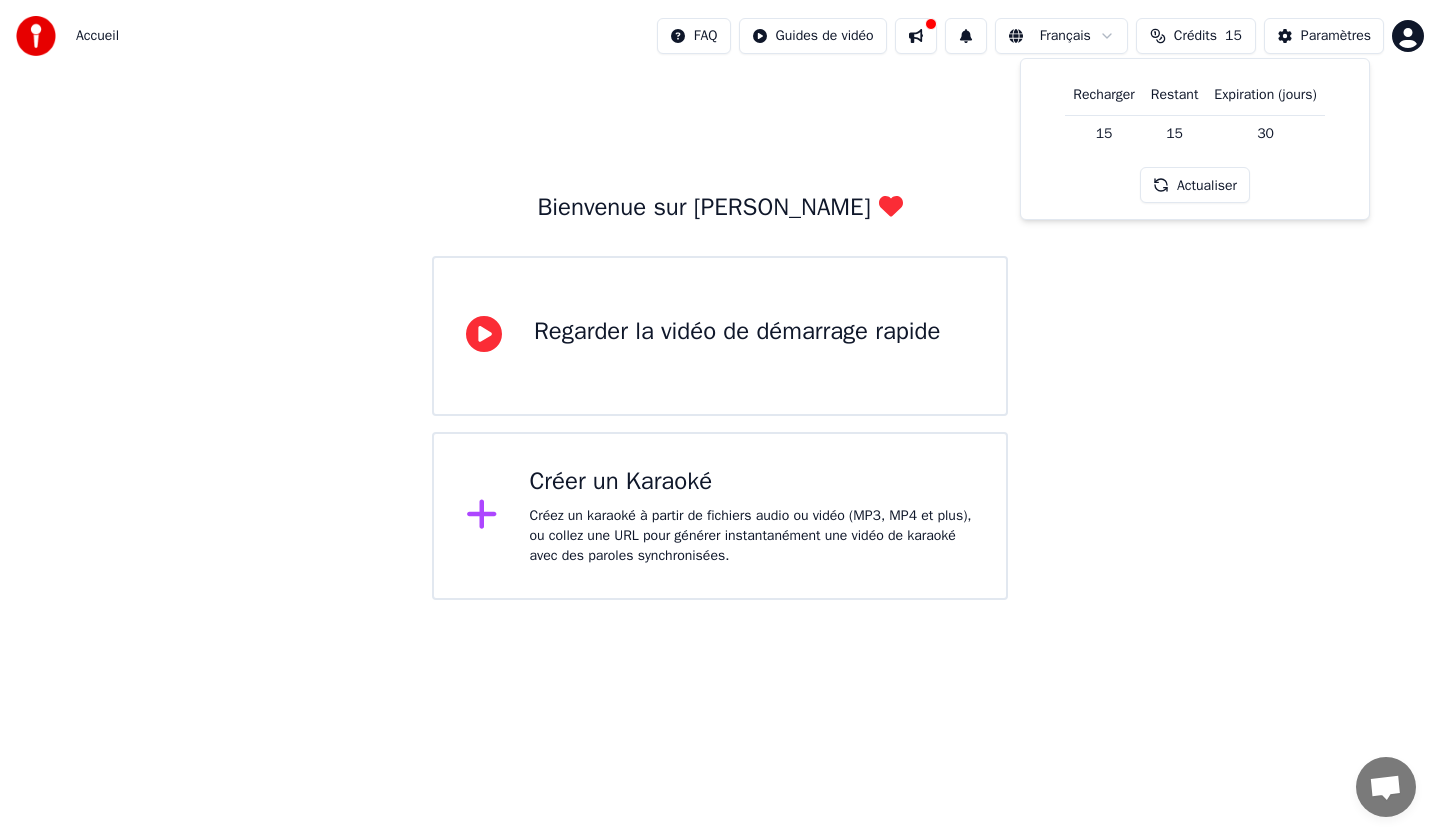 click on "Accueil FAQ Guides de vidéo Français Crédits 15 Paramètres Bienvenue sur Youka Regarder la vidéo de démarrage rapide Créer un Karaoké Créez un karaoké à partir de fichiers audio ou vidéo (MP3, MP4 et plus), ou collez une URL pour générer instantanément une vidéo de karaoké avec des paroles synchronisées. Recharger Restant Expiration (jours) 15 15 30 Actualiser" at bounding box center (720, 300) 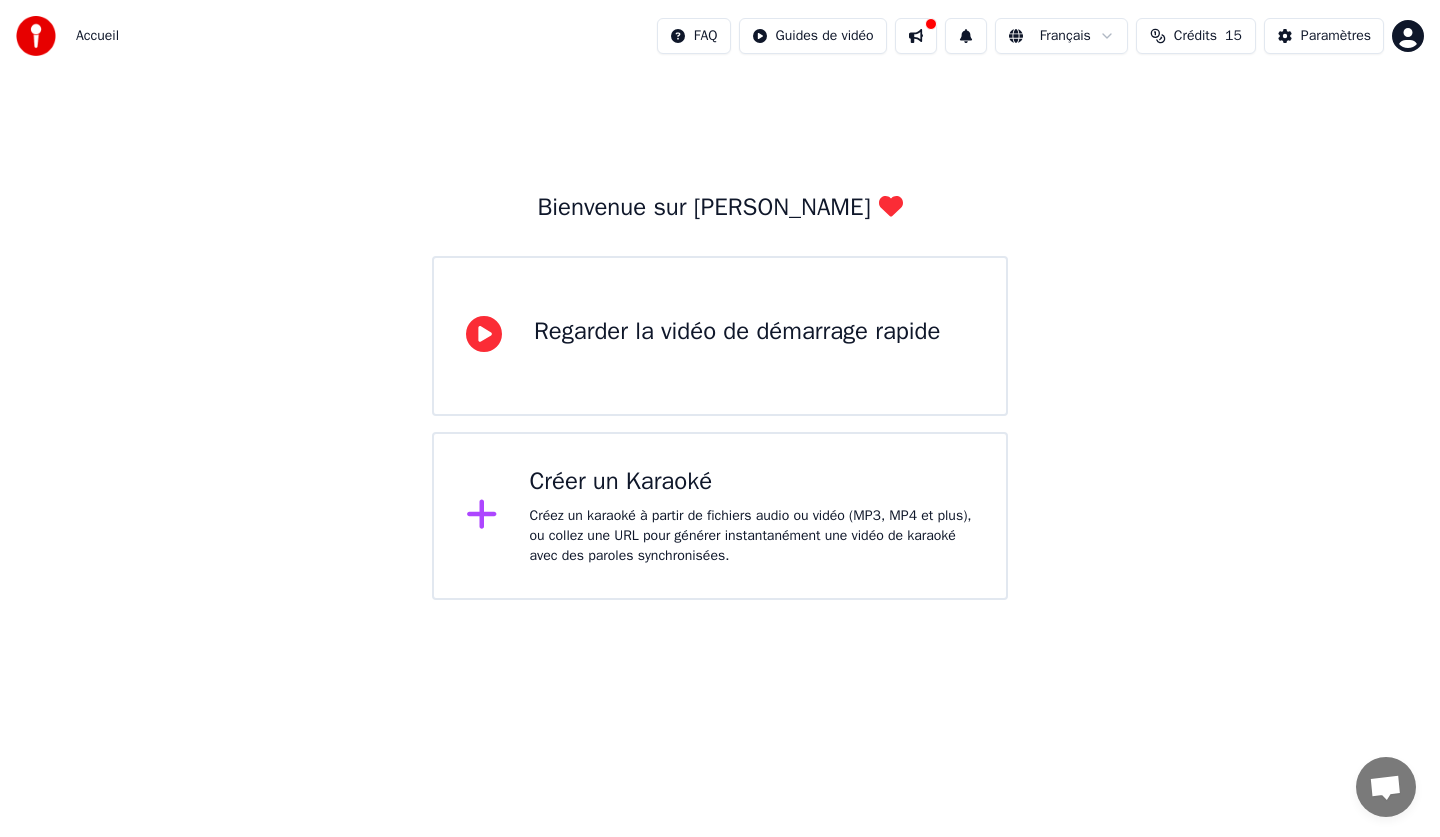 click on "Accueil FAQ Guides de vidéo Français Crédits 15 Paramètres Bienvenue sur Youka Regarder la vidéo de démarrage rapide Créer un Karaoké Créez un karaoké à partir de fichiers audio ou vidéo (MP3, MP4 et plus), ou collez une URL pour générer instantanément une vidéo de karaoké avec des paroles synchronisées." at bounding box center (720, 300) 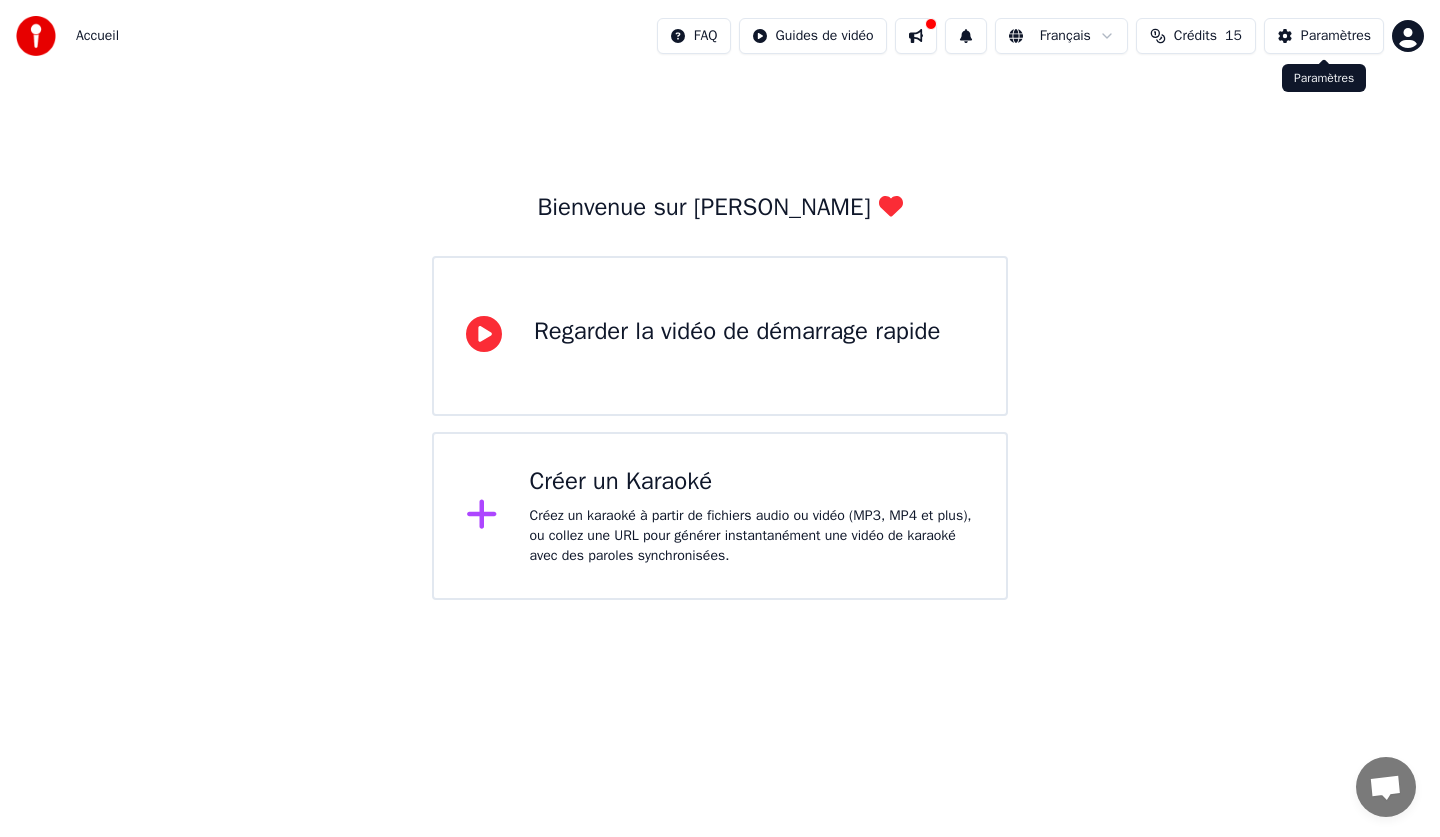click on "Paramètres" at bounding box center [1336, 36] 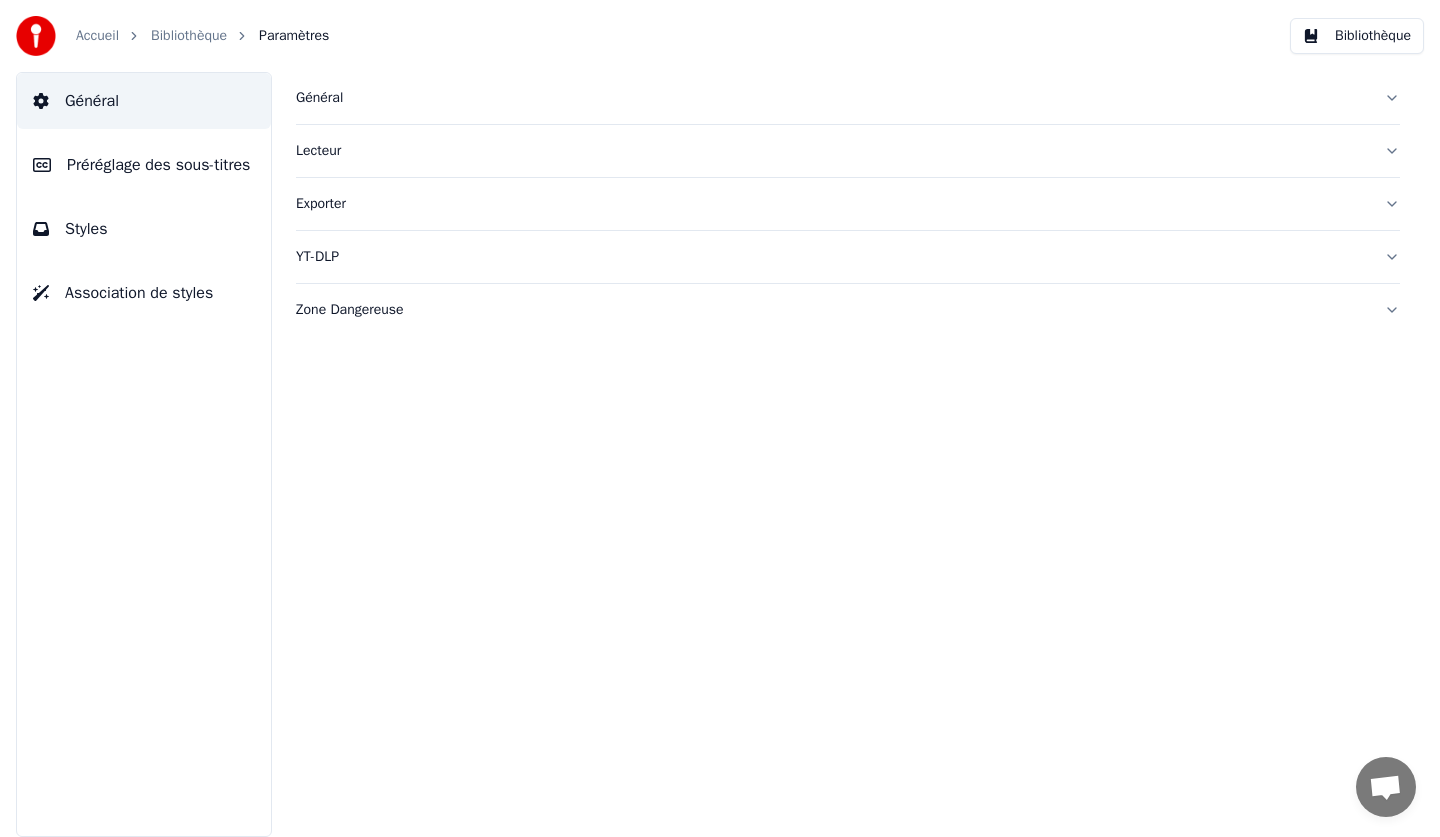 click on "Général" at bounding box center [832, 98] 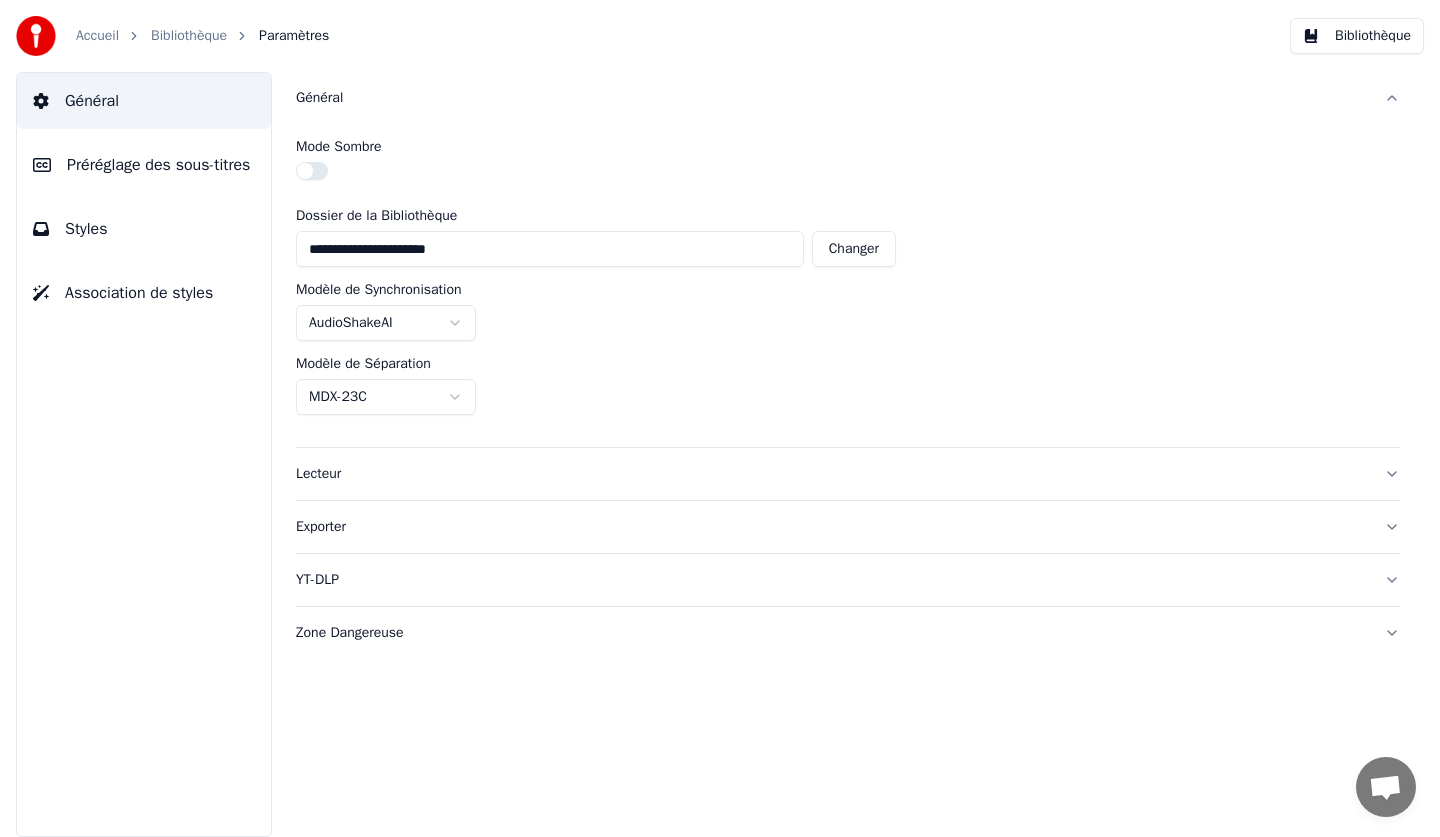 click on "Lecteur" at bounding box center [832, 474] 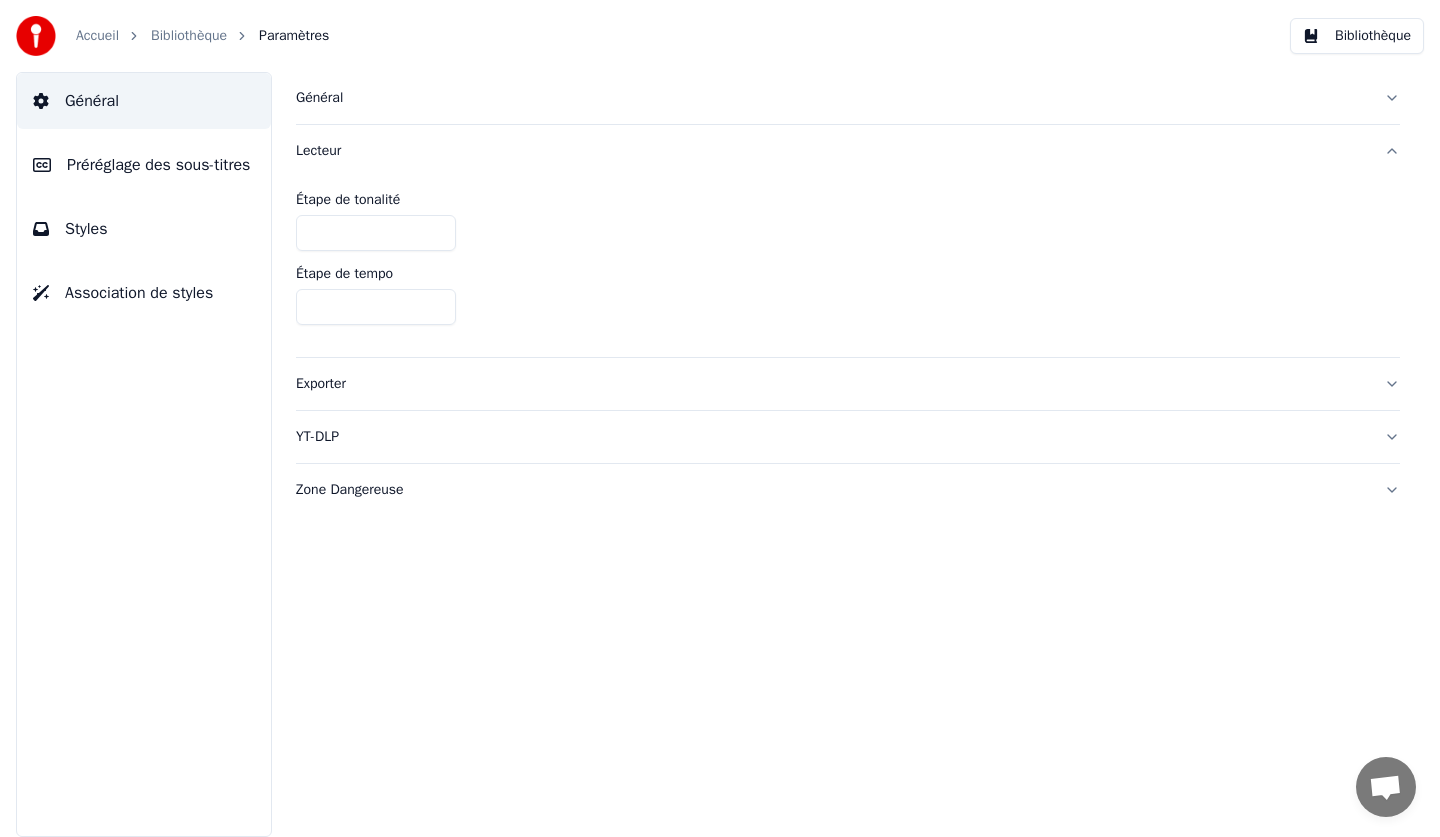 click on "Exporter" at bounding box center [832, 384] 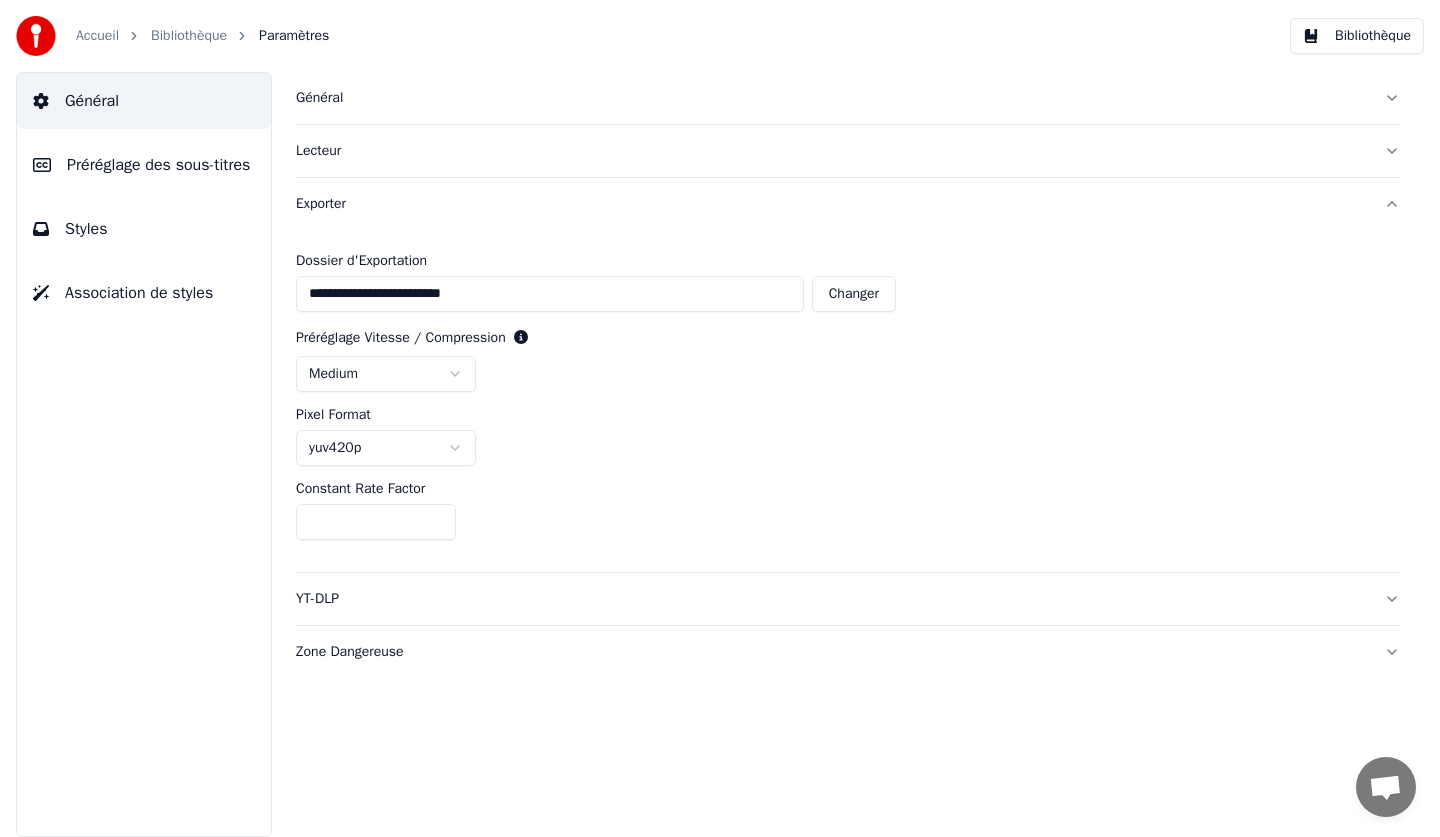 click on "Zone Dangereuse" at bounding box center [832, 652] 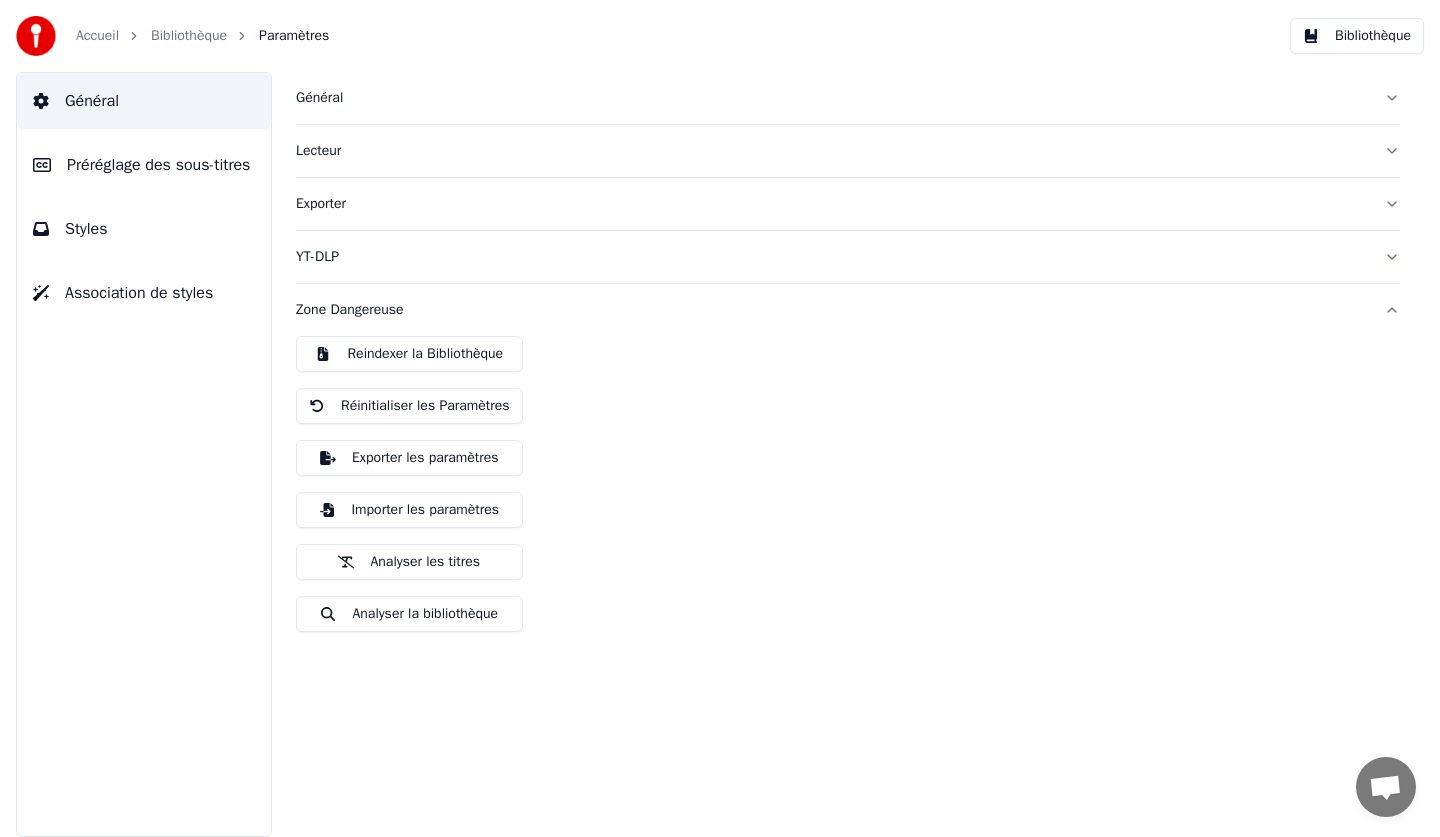 click on "Général" at bounding box center [832, 98] 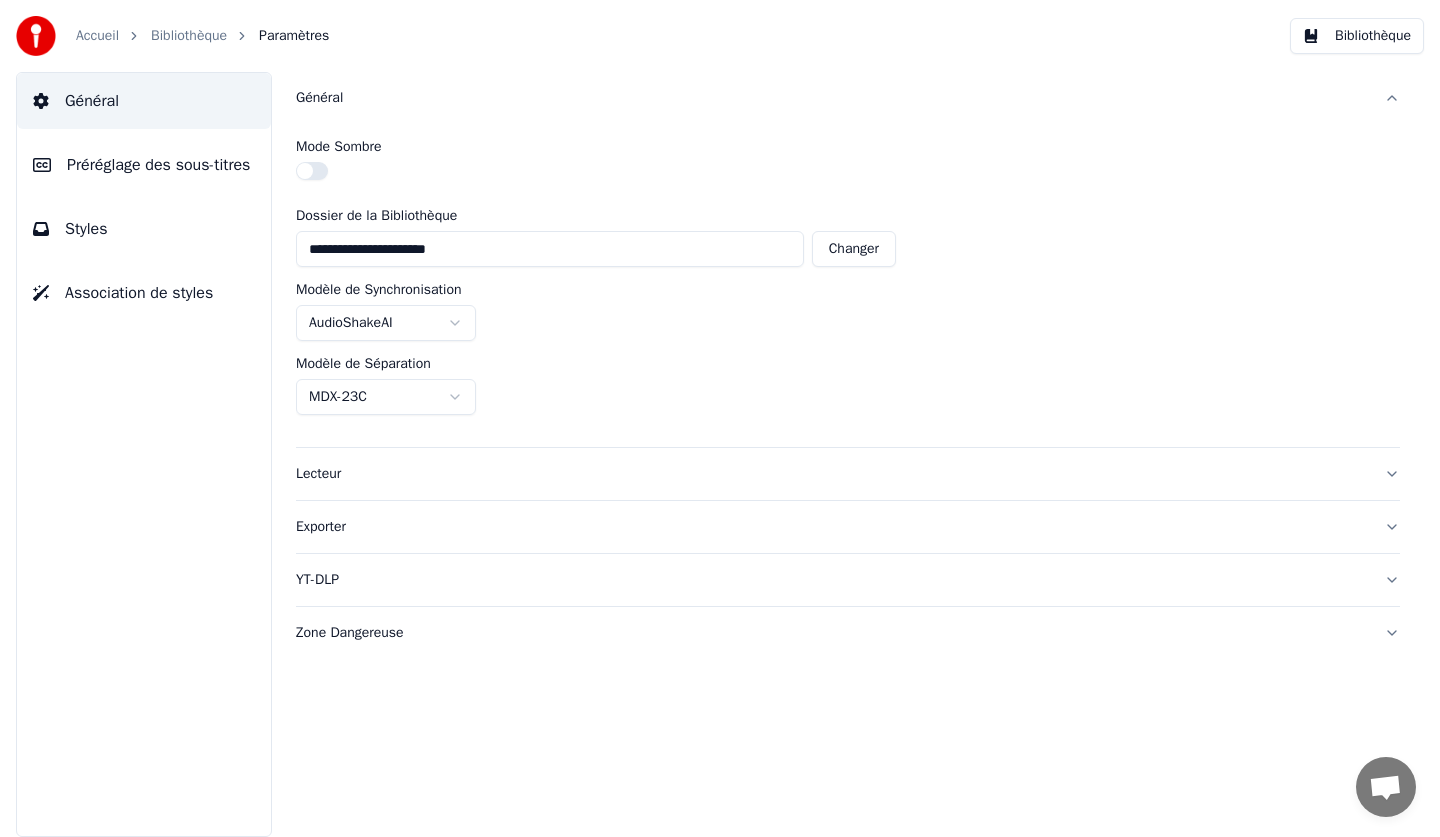 click on "Paramètres" at bounding box center [294, 36] 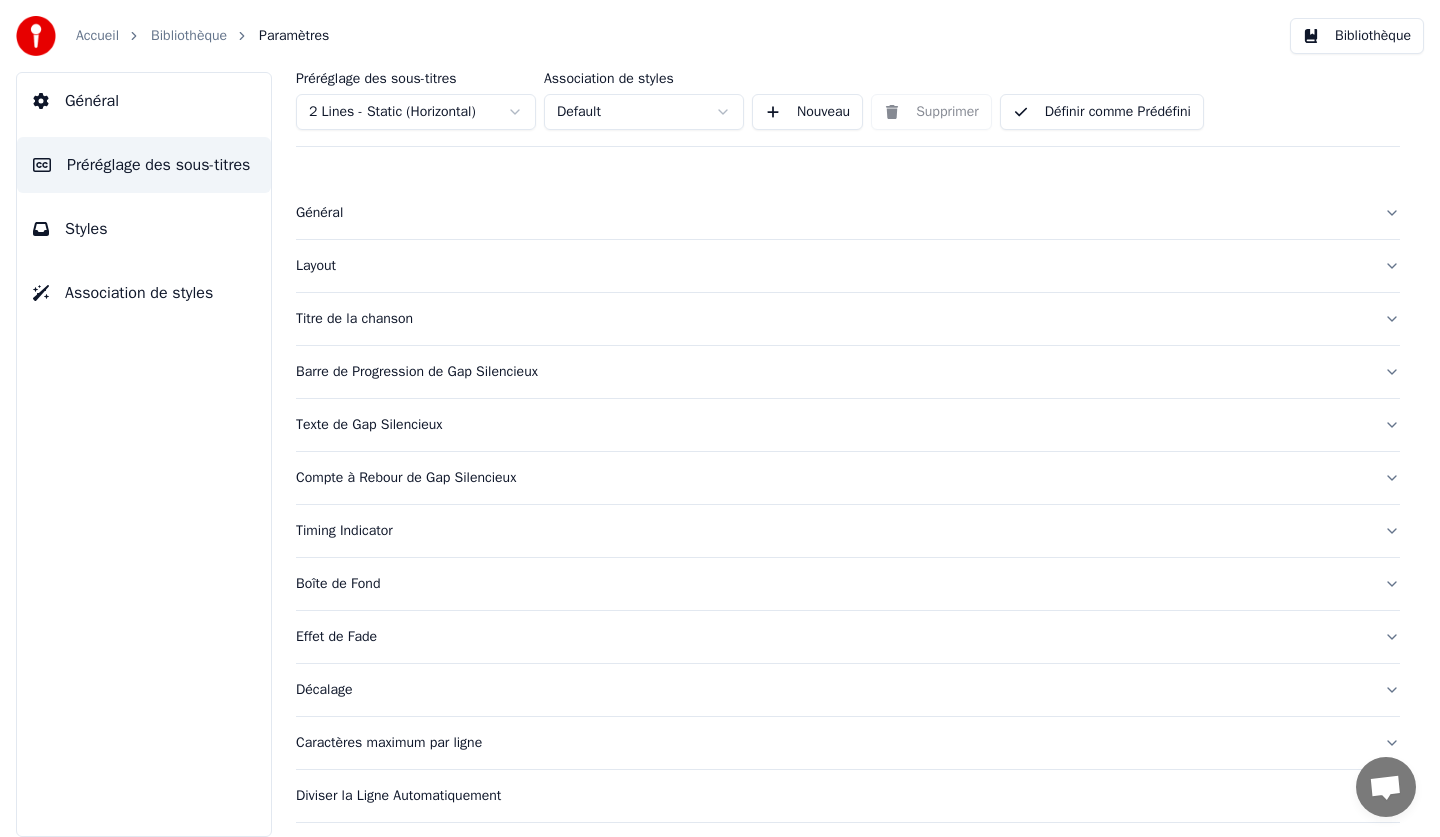 click on "Titre de la chanson" at bounding box center (832, 319) 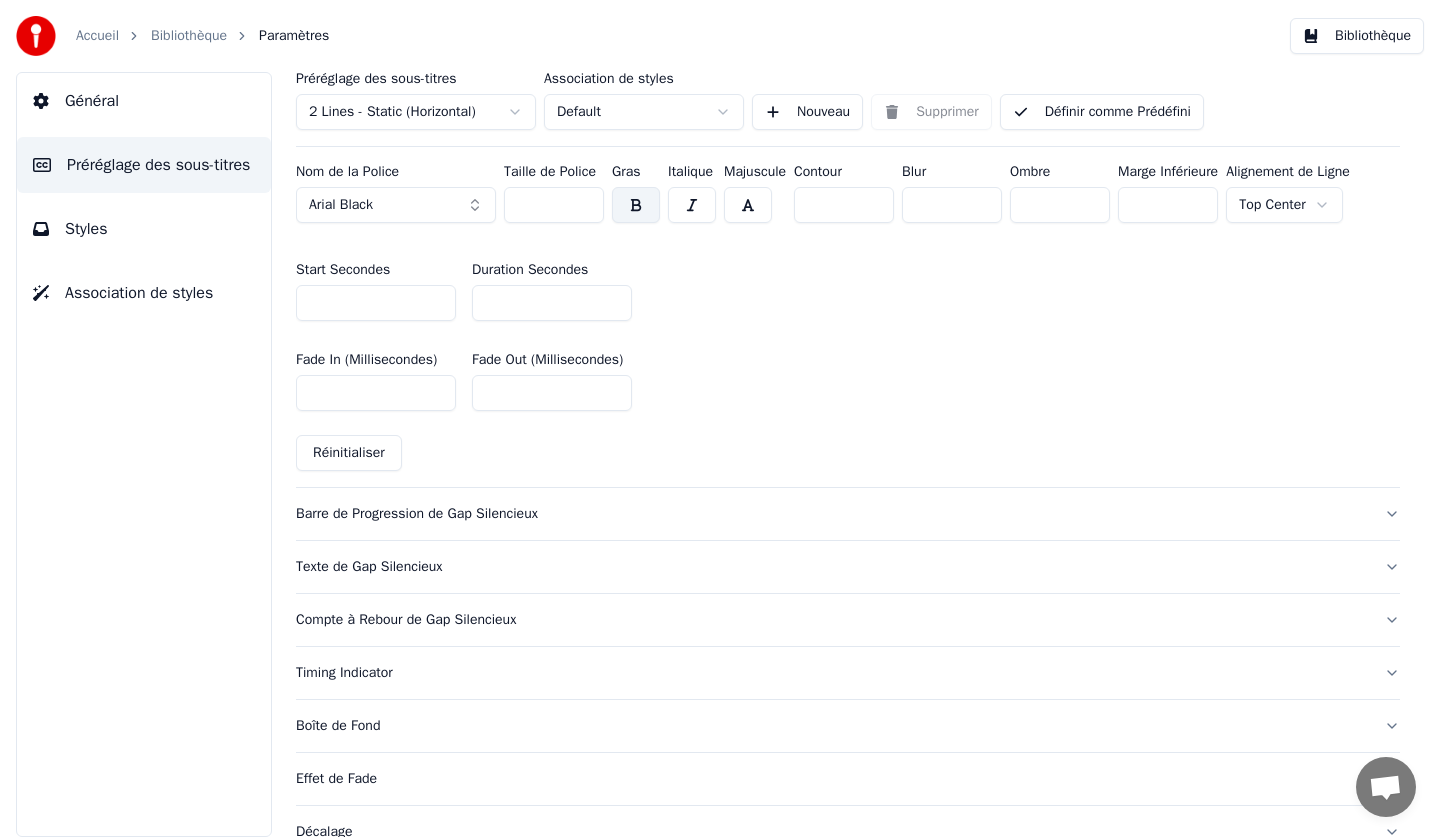 scroll, scrollTop: 0, scrollLeft: 0, axis: both 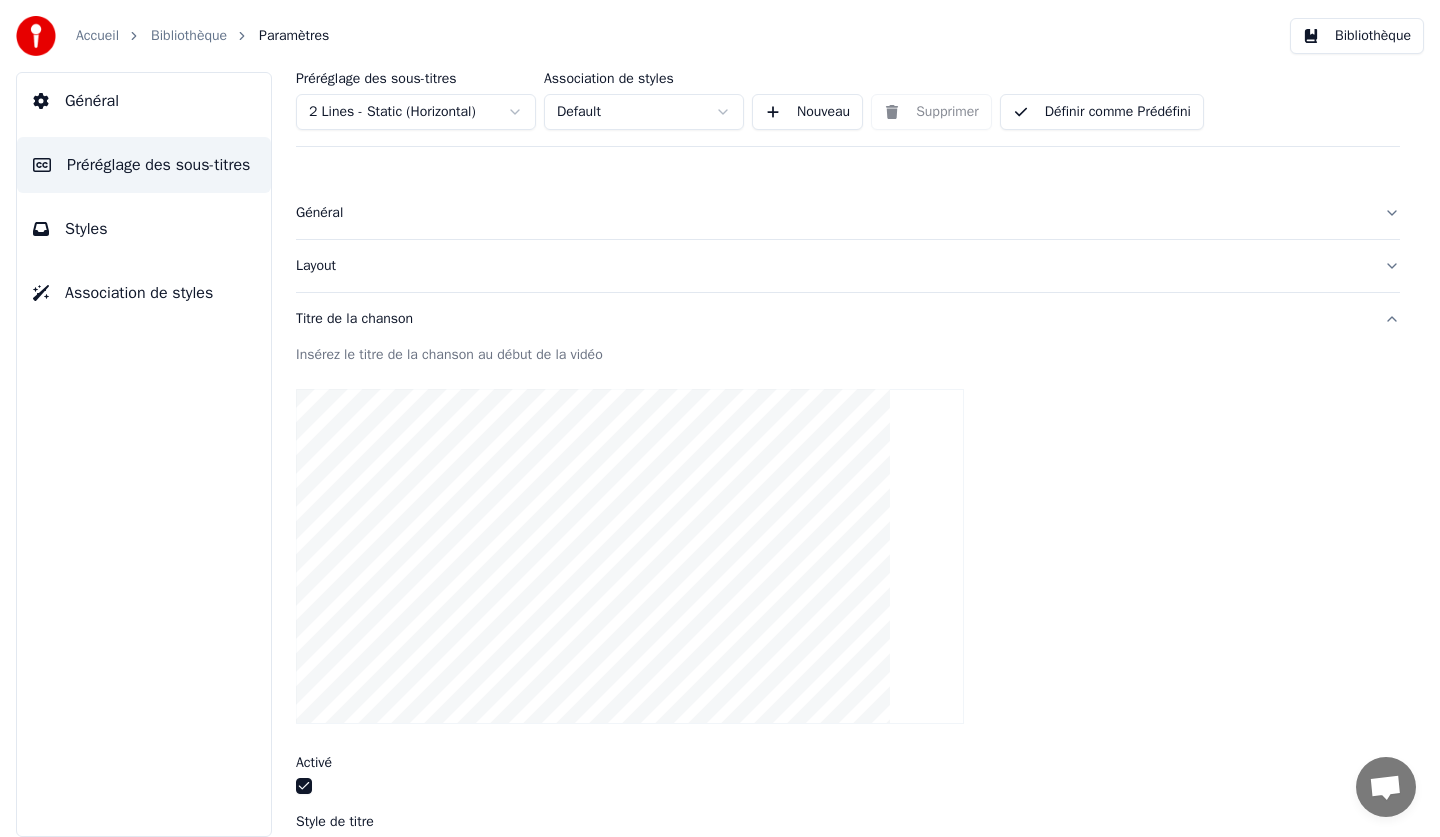click on "Général" at bounding box center (92, 101) 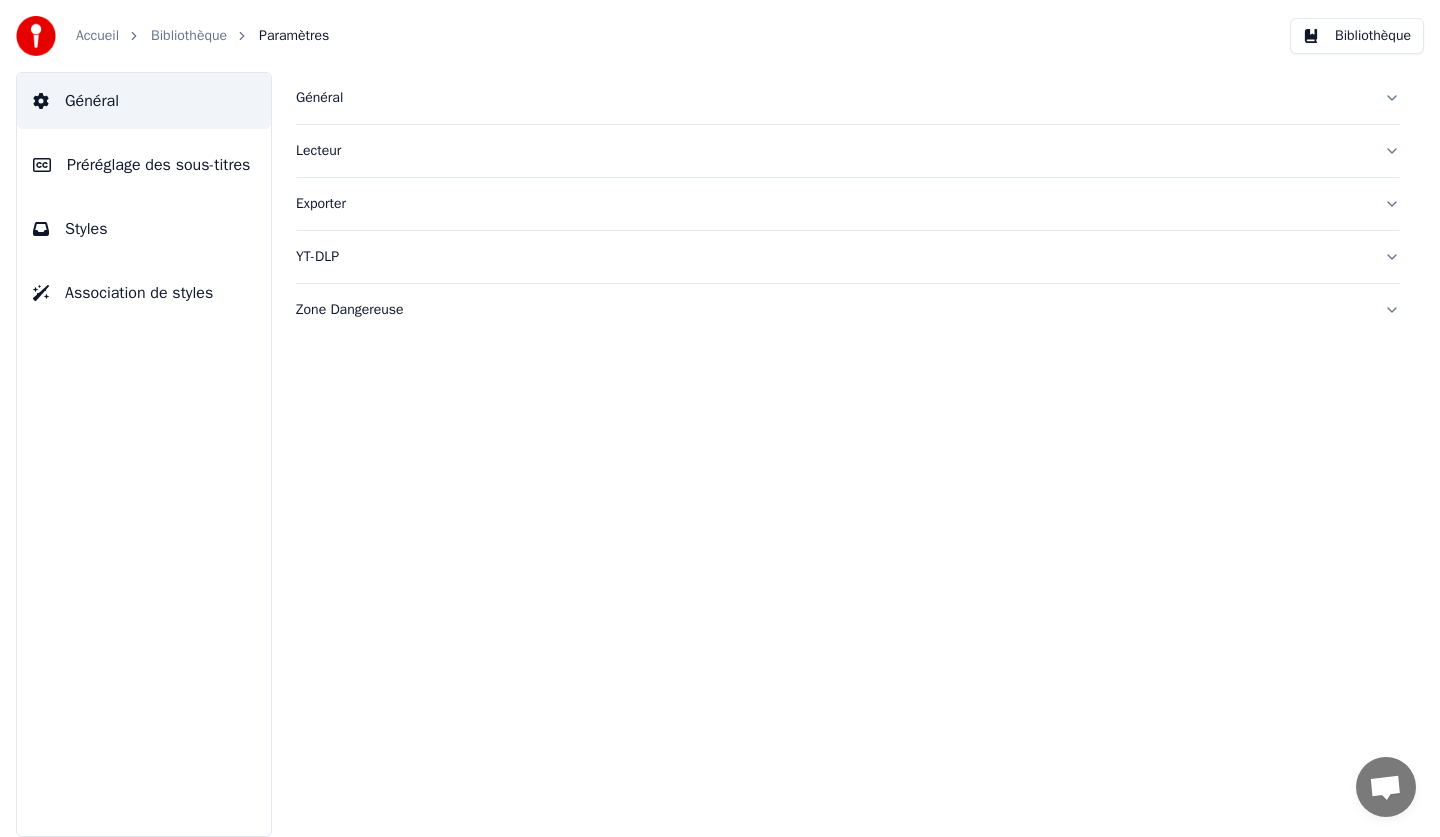 click on "Accueil" at bounding box center (97, 36) 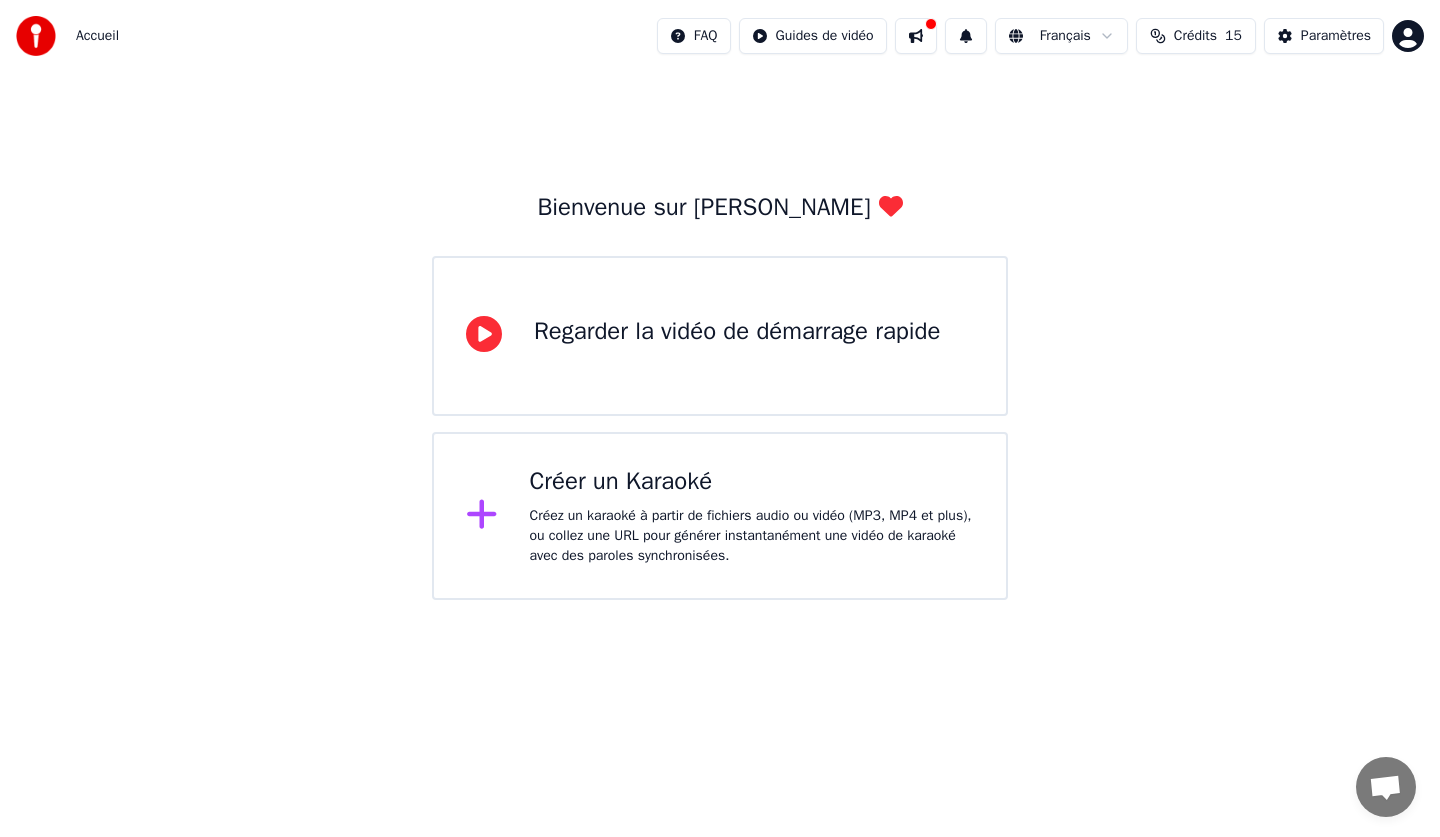 click at bounding box center [916, 36] 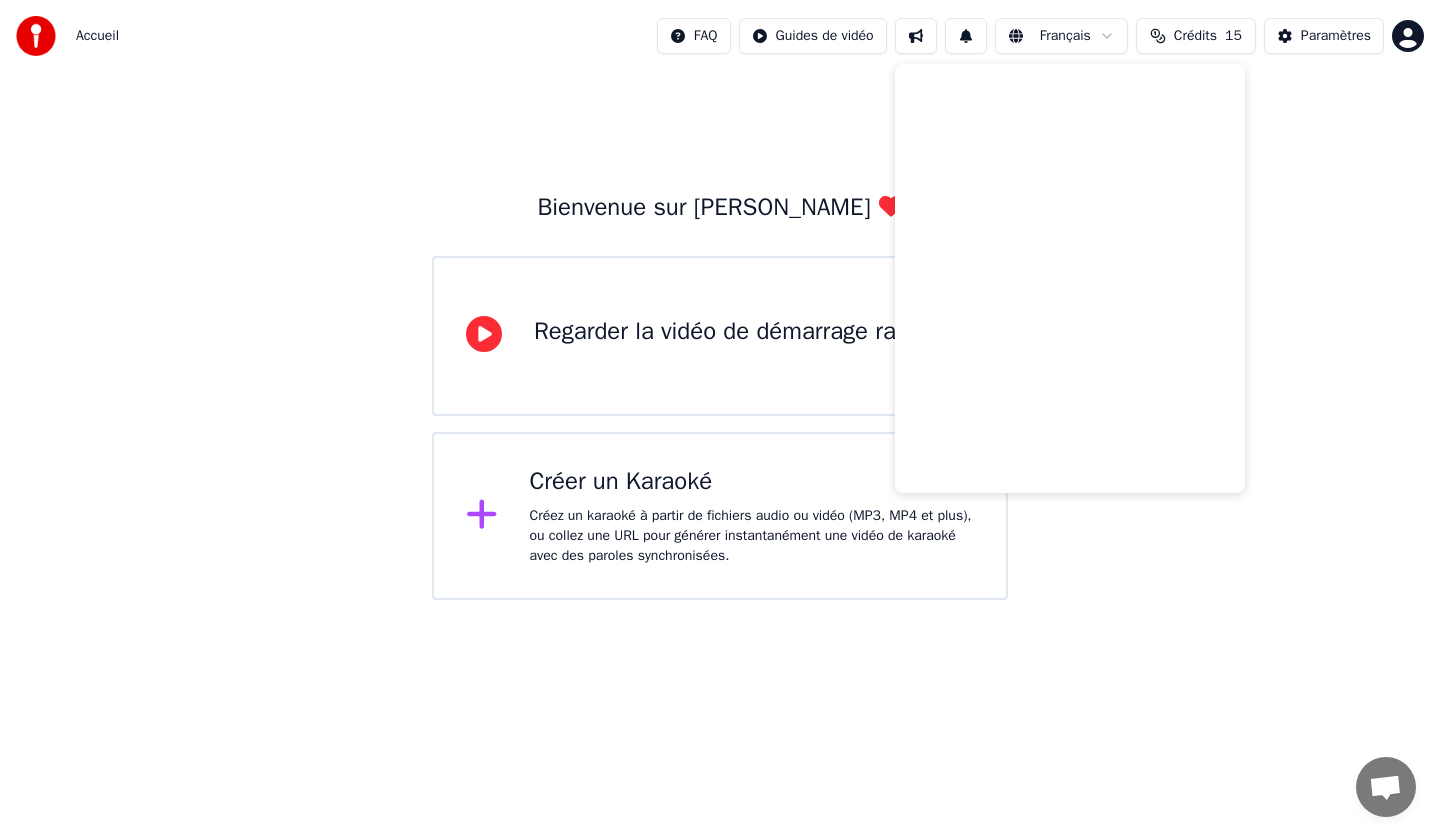 click on "Bienvenue sur Youka Regarder la vidéo de démarrage rapide Créer un Karaoké Créez un karaoké à partir de fichiers audio ou vidéo (MP3, MP4 et plus), ou collez une URL pour générer instantanément une vidéo de karaoké avec des paroles synchronisées." at bounding box center (720, 336) 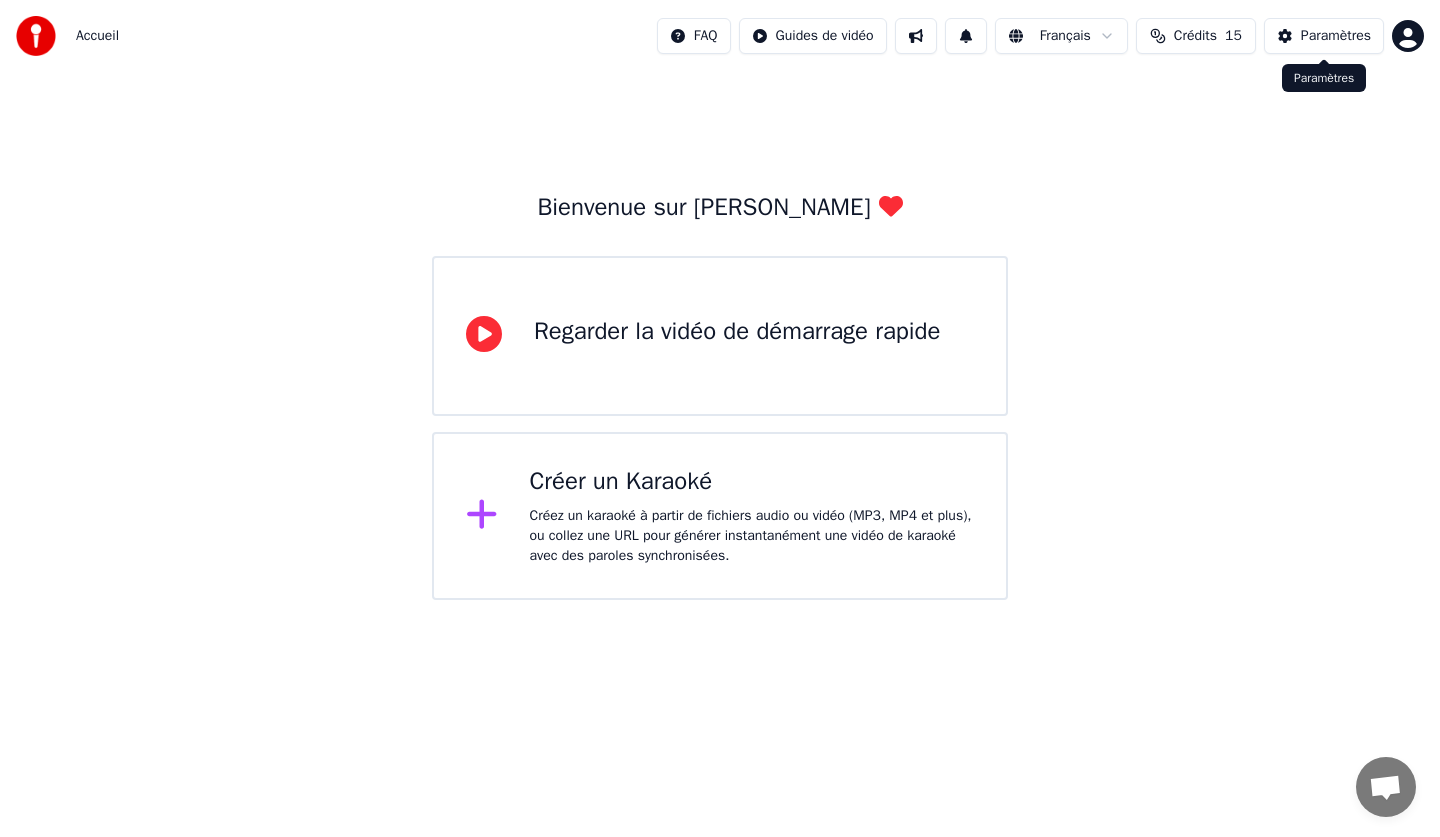 click on "Paramètres" at bounding box center [1336, 36] 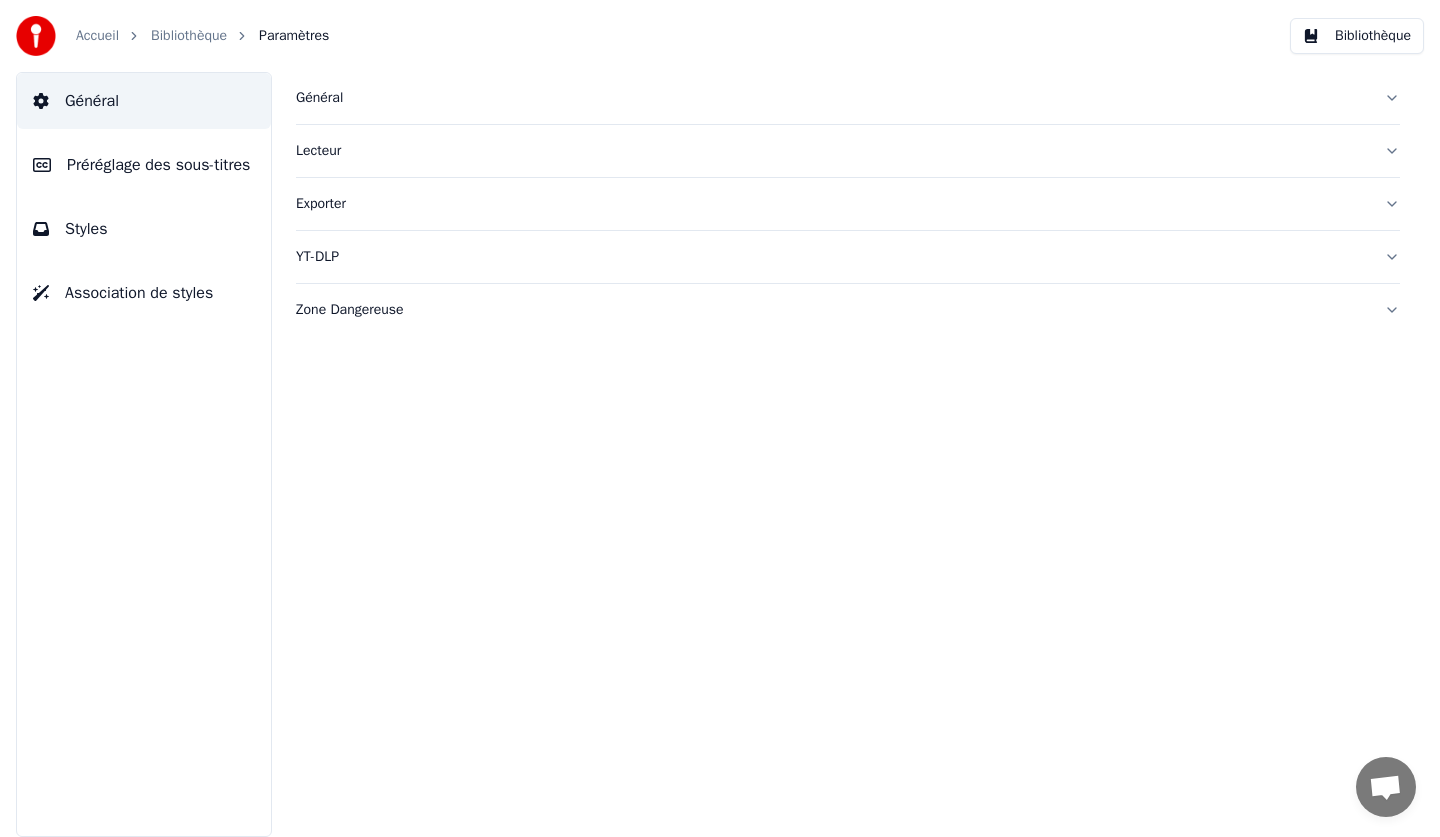 click on "Association de styles" at bounding box center [139, 293] 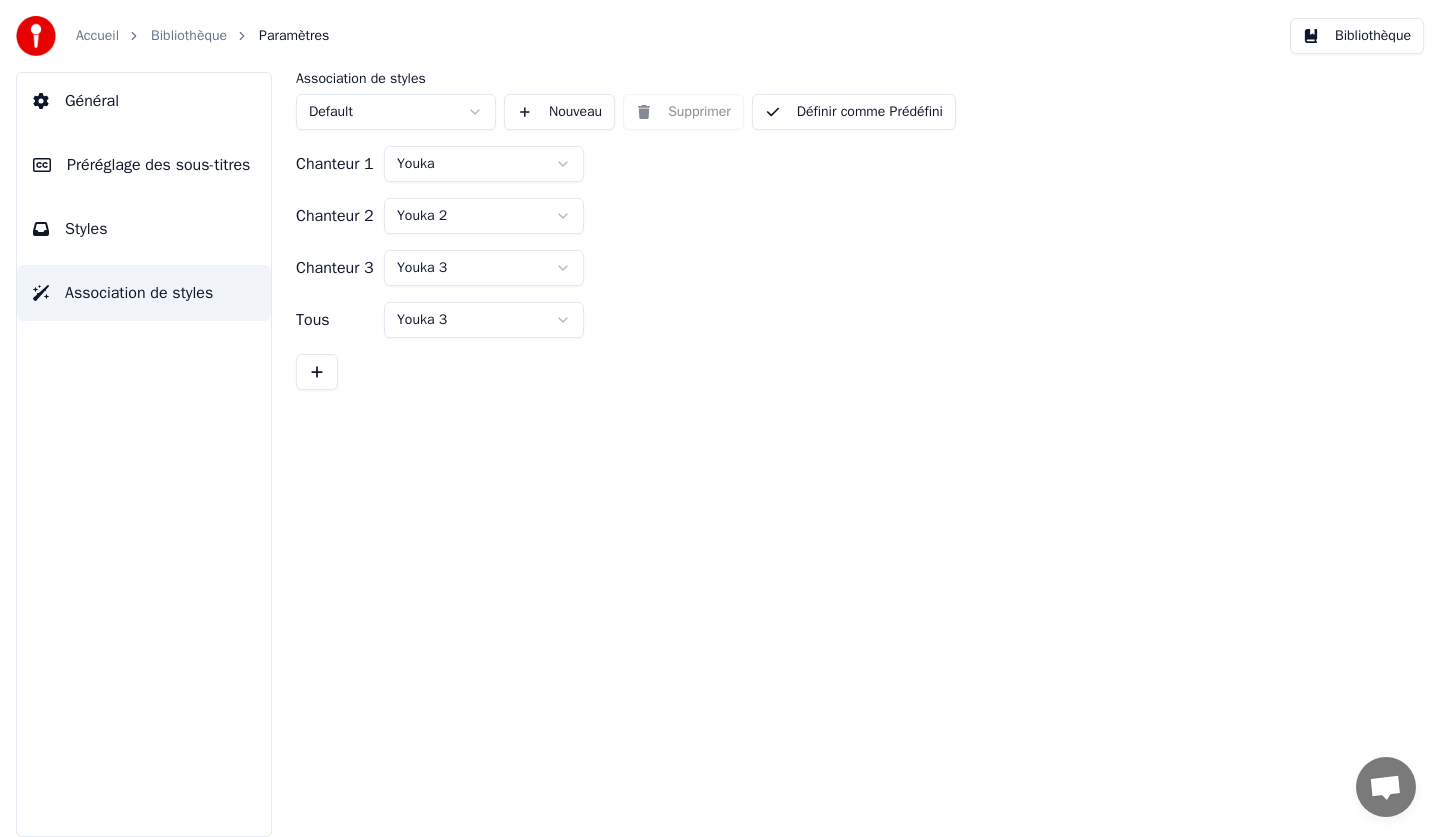 click on "Bibliothèque" at bounding box center [1357, 36] 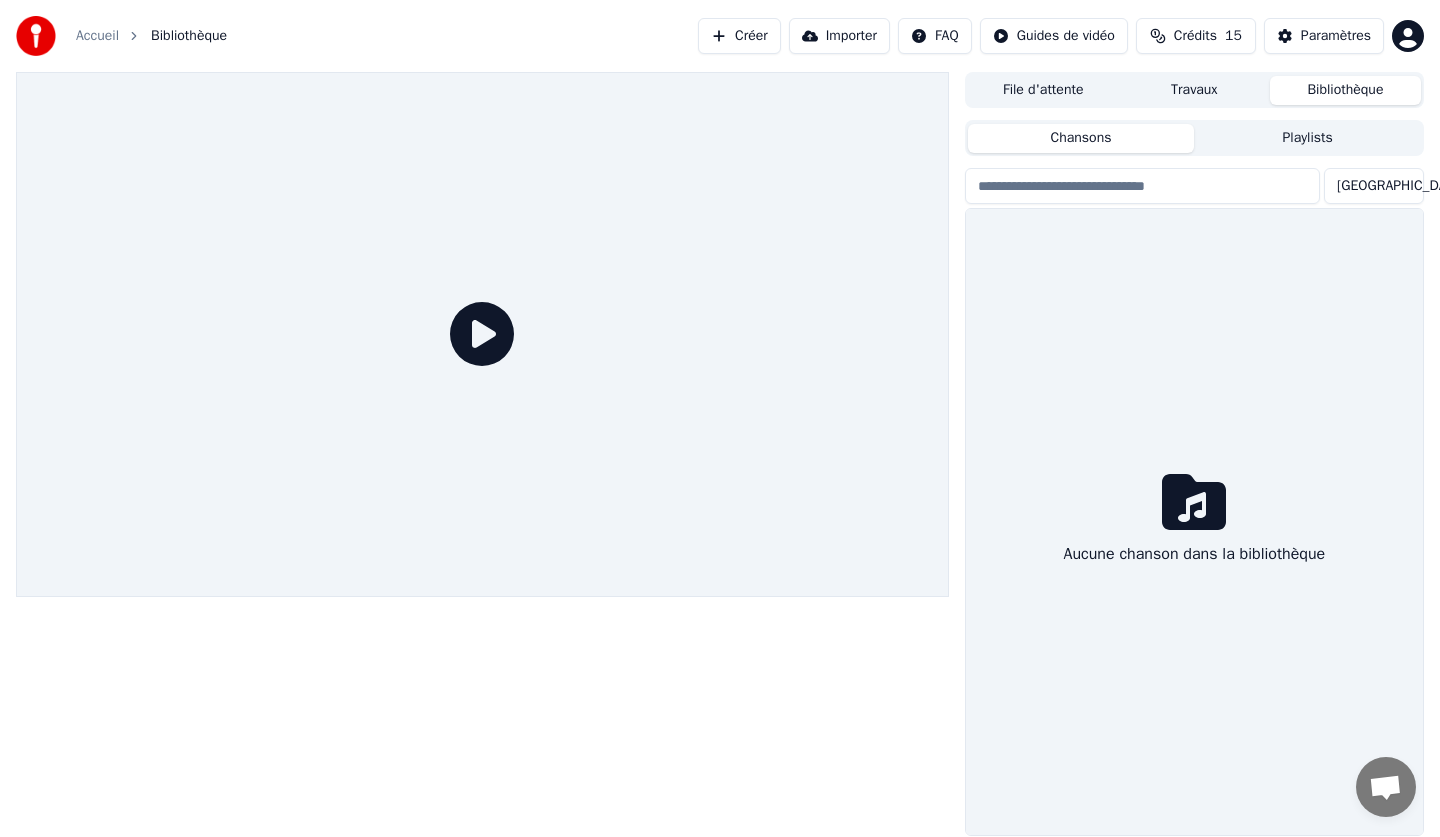 click on "Accueil" at bounding box center [97, 36] 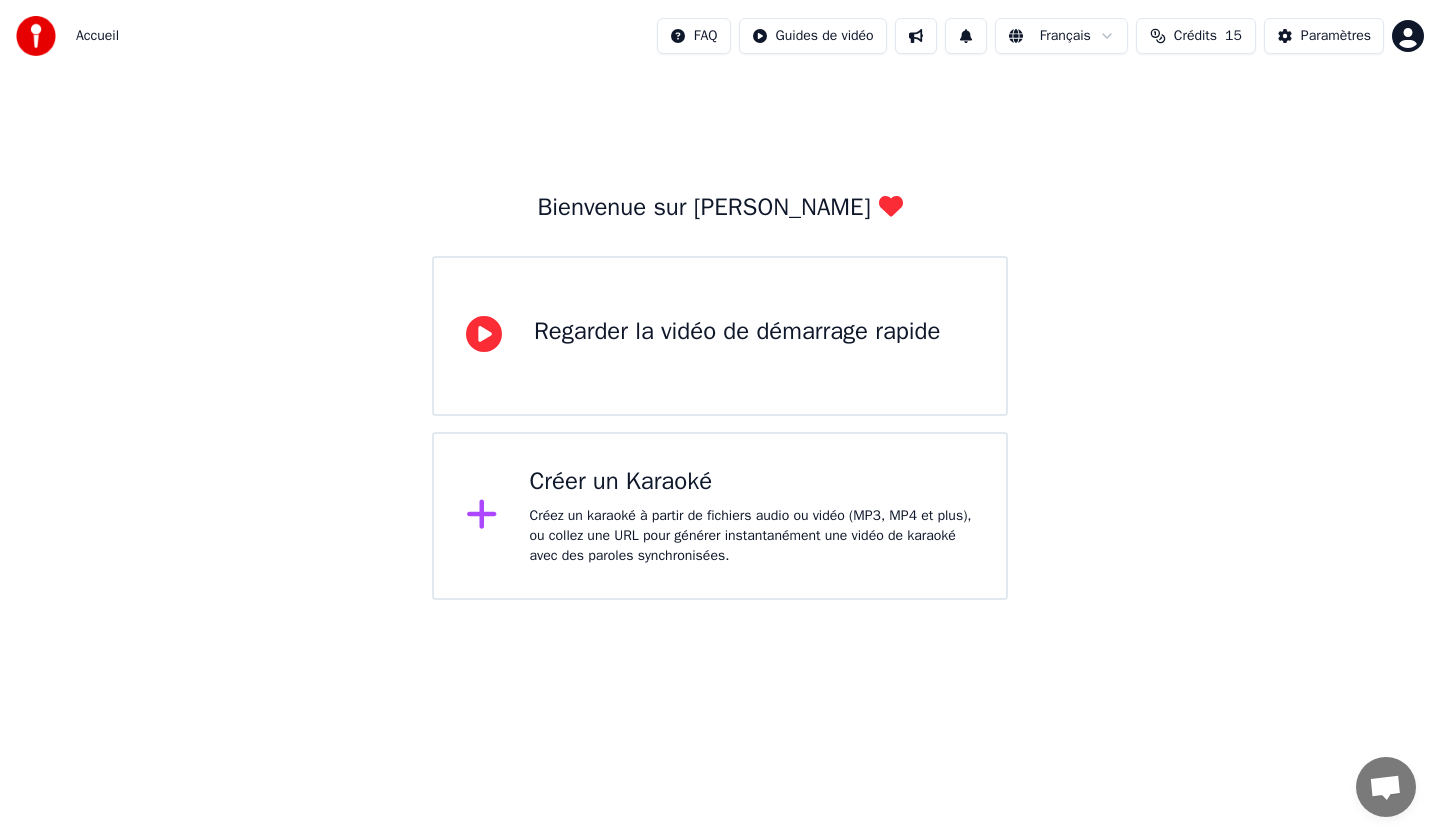 click on "Créer un Karaoké" at bounding box center (752, 482) 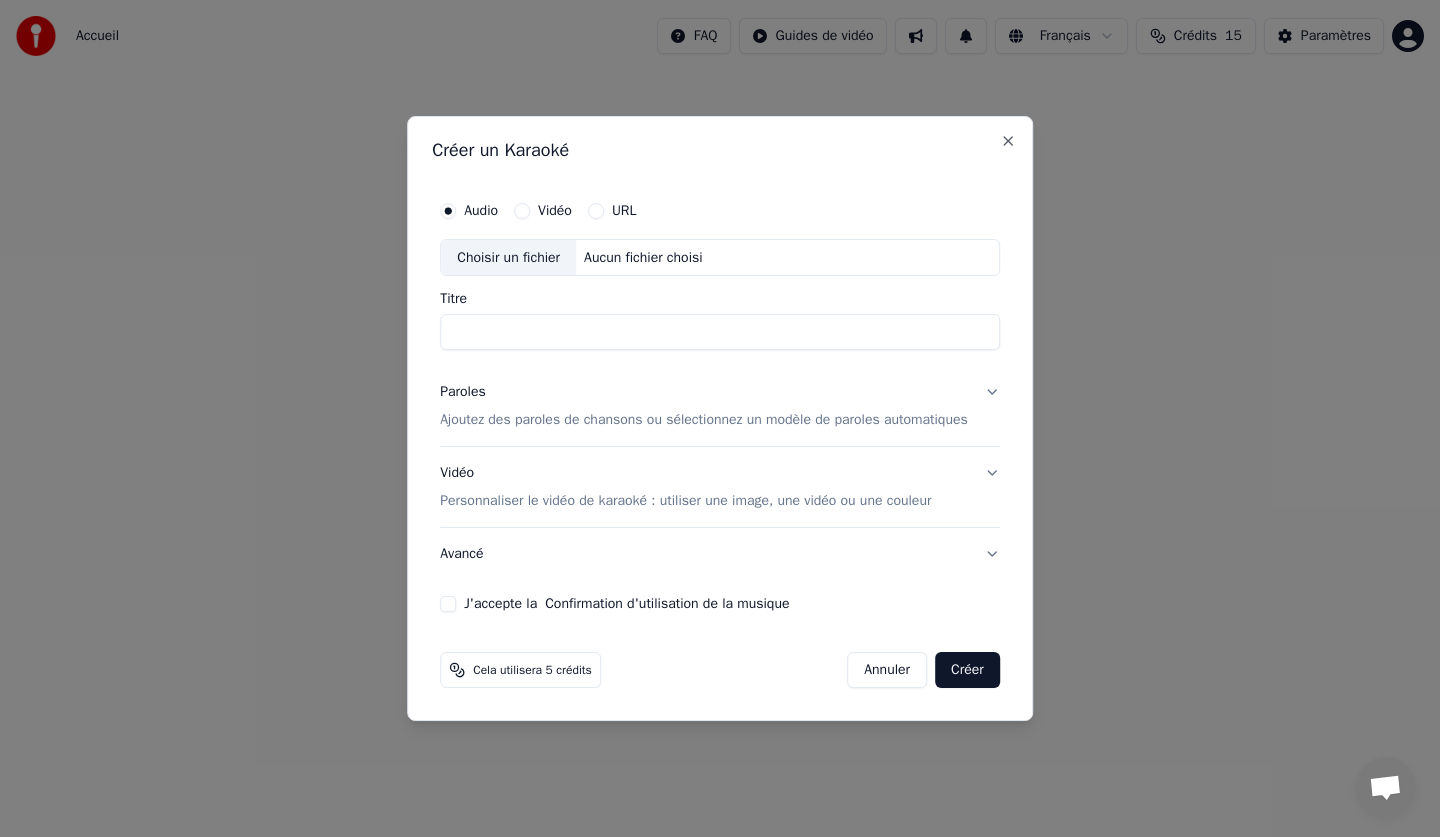 click on "Choisir un fichier" at bounding box center [508, 258] 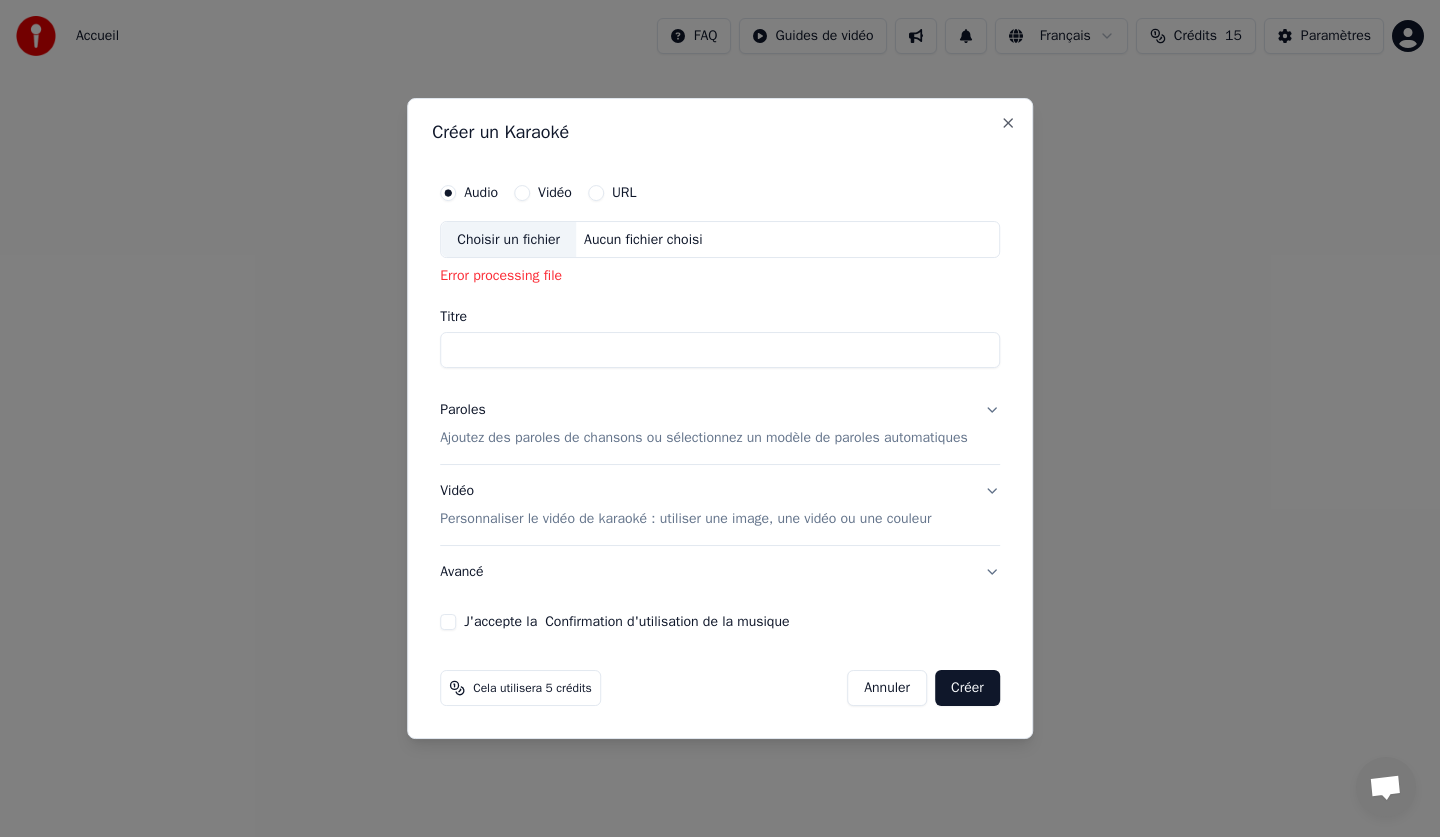 click on "Choisir un fichier" at bounding box center (508, 240) 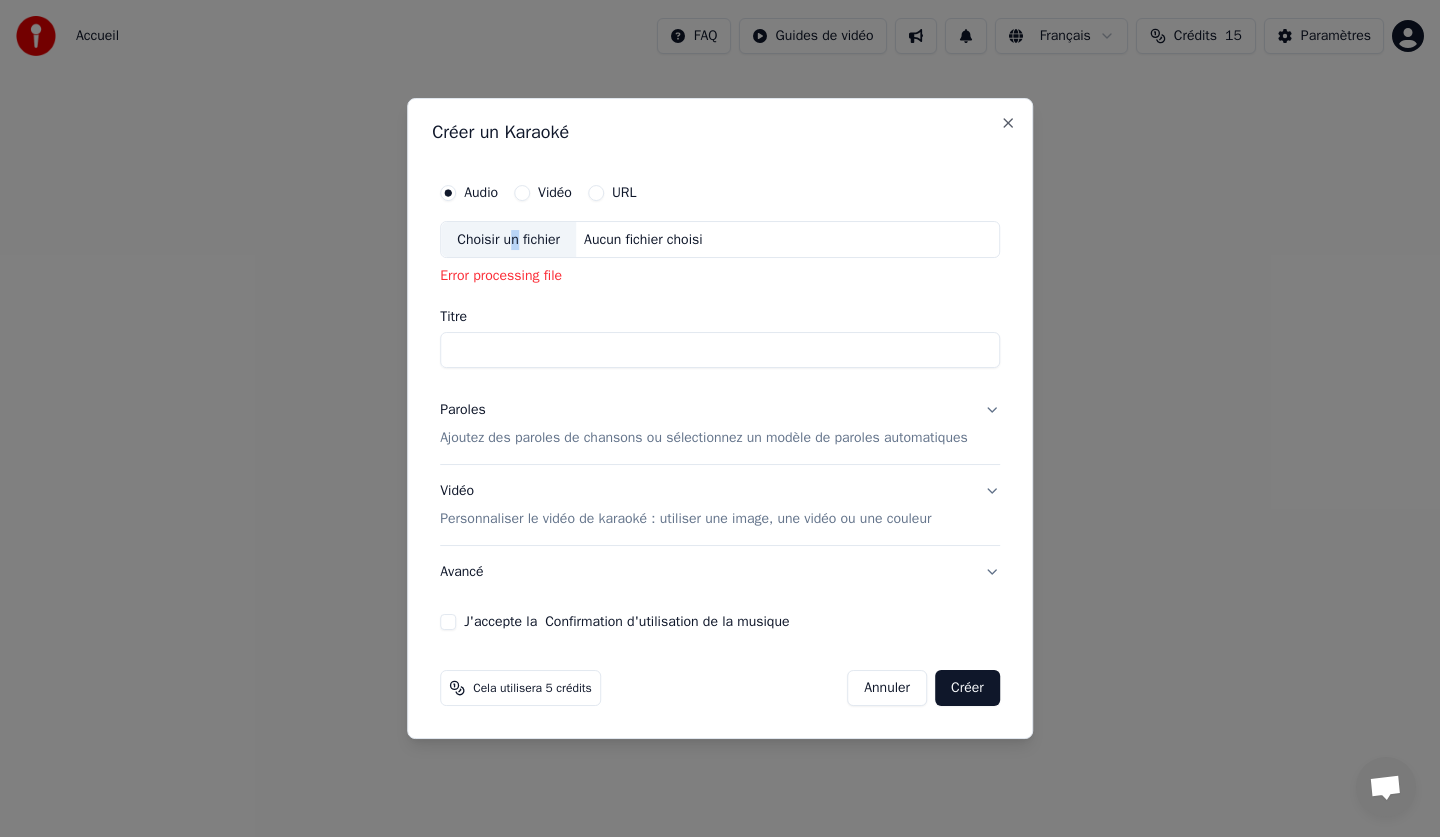 click on "Choisir un fichier" at bounding box center (508, 240) 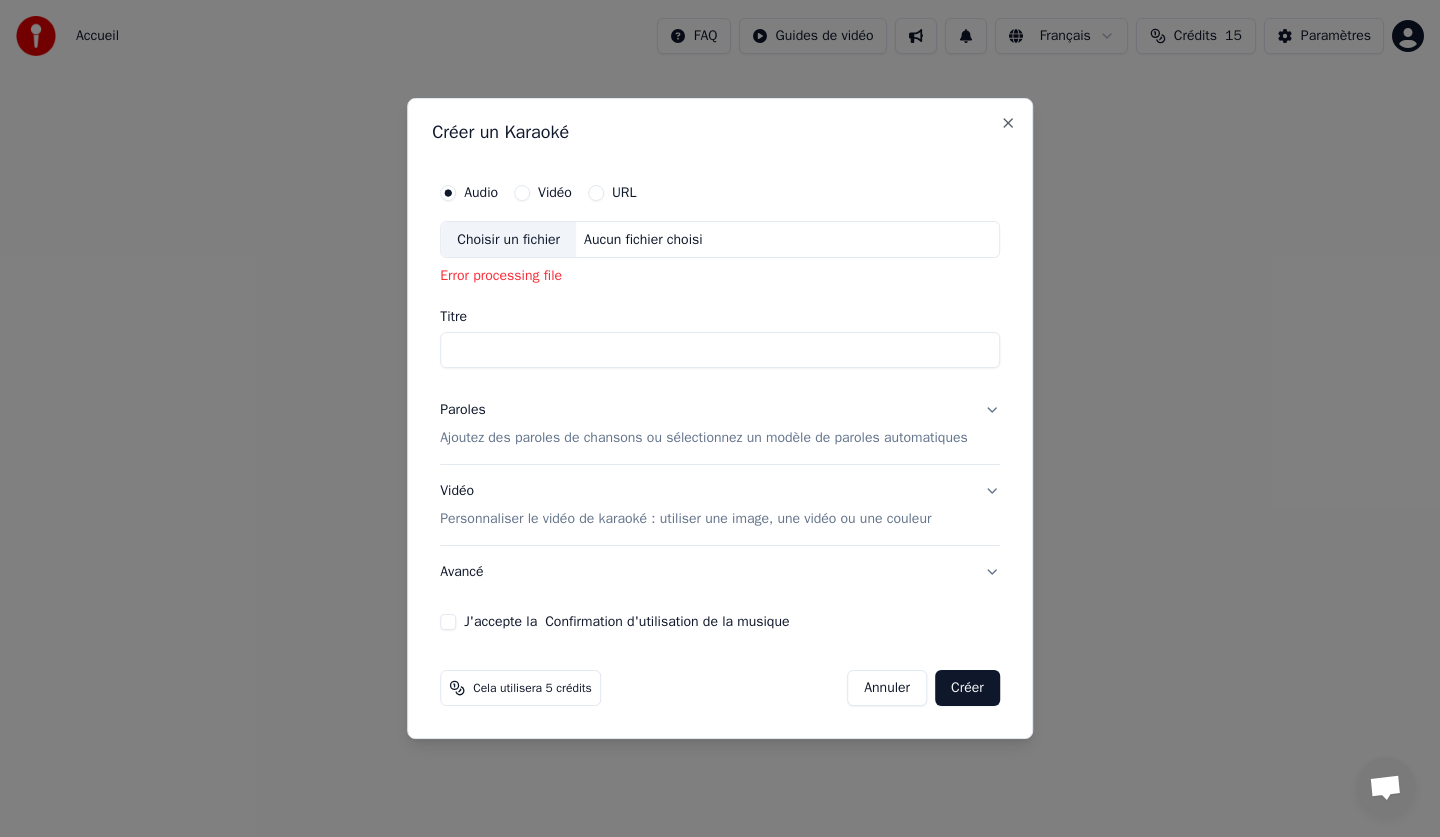 click on "Choisir un fichier" at bounding box center [508, 240] 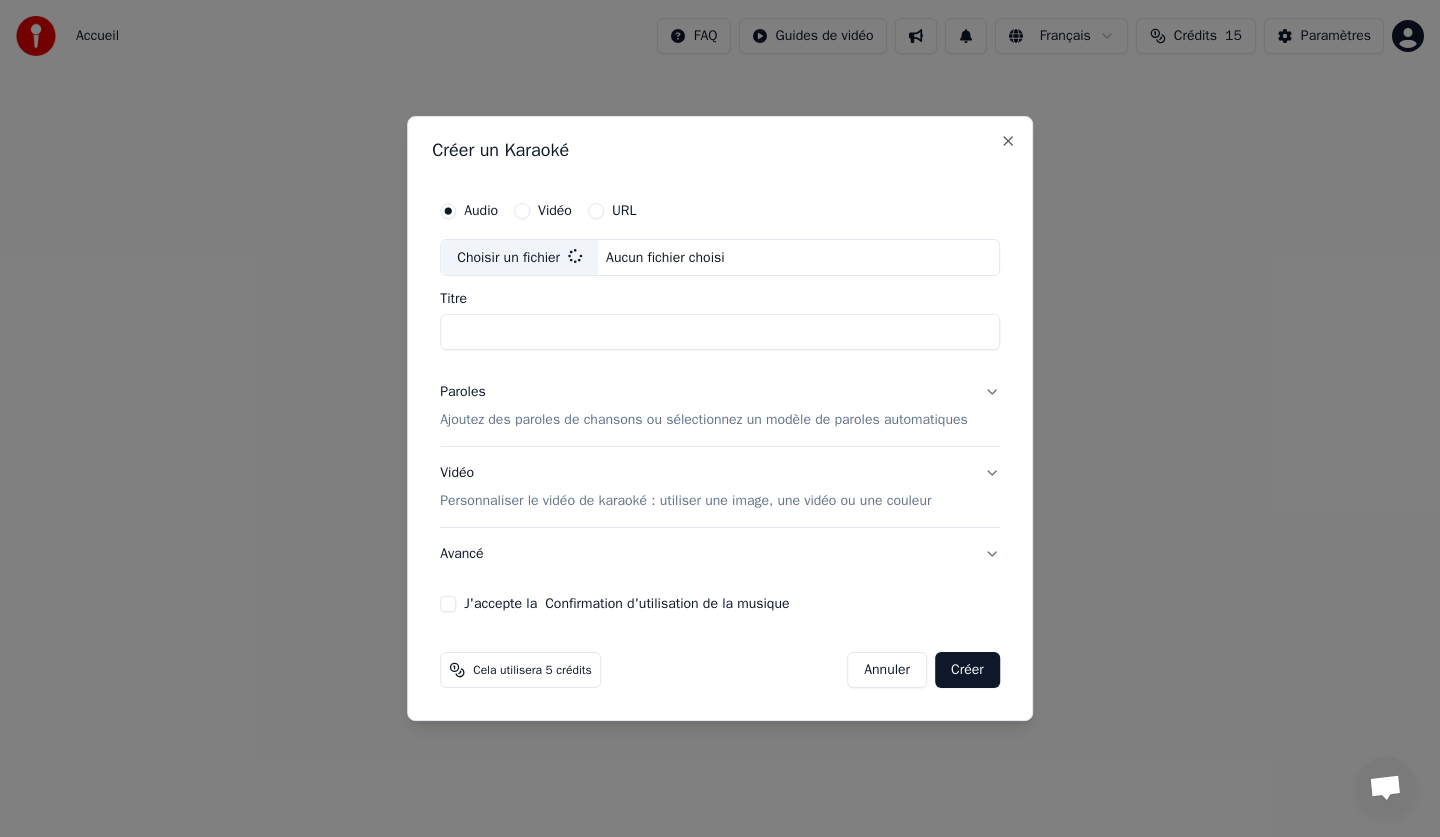 type on "**********" 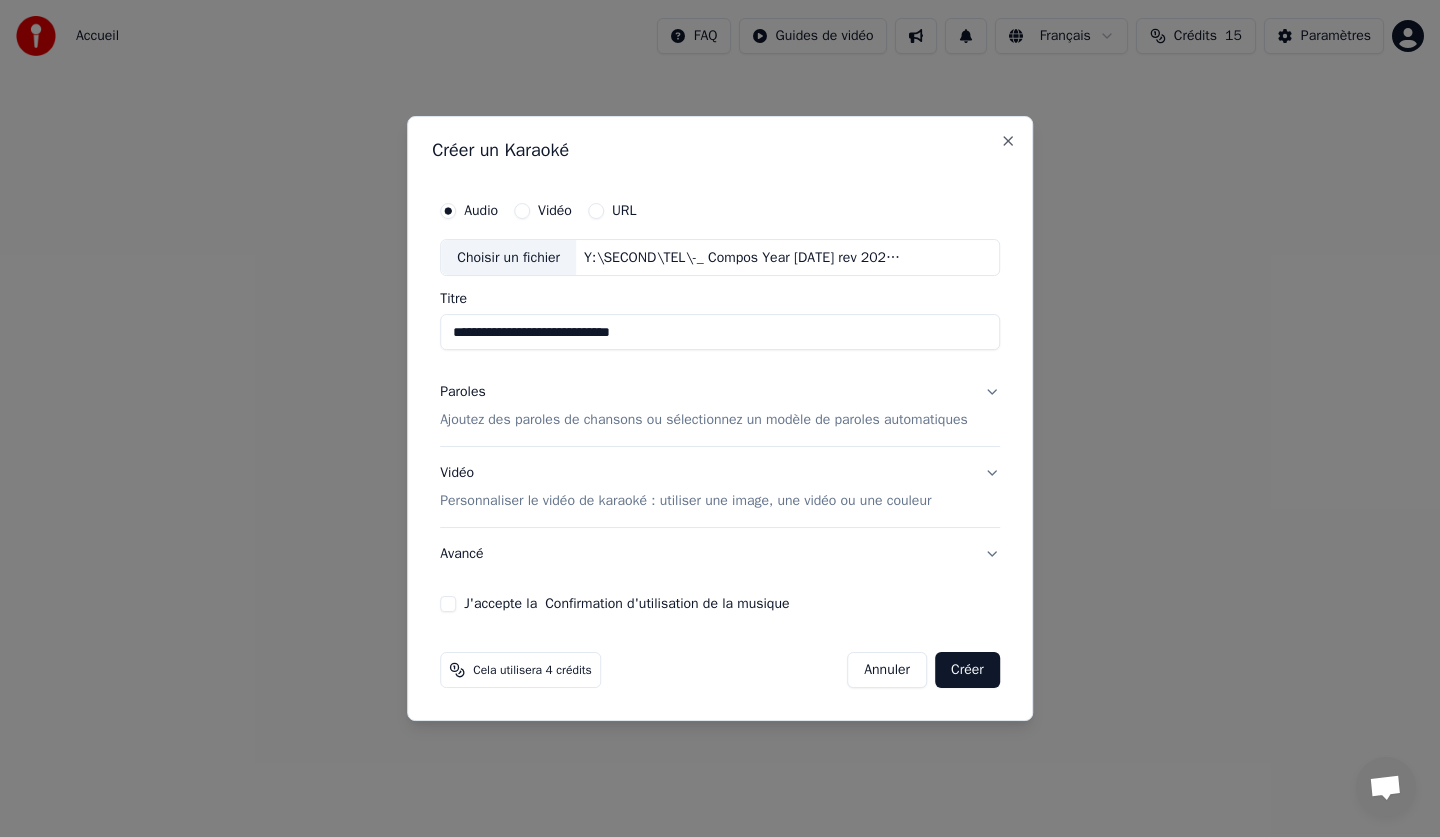 click on "Ajoutez des paroles de chansons ou sélectionnez un modèle de paroles automatiques" at bounding box center [704, 421] 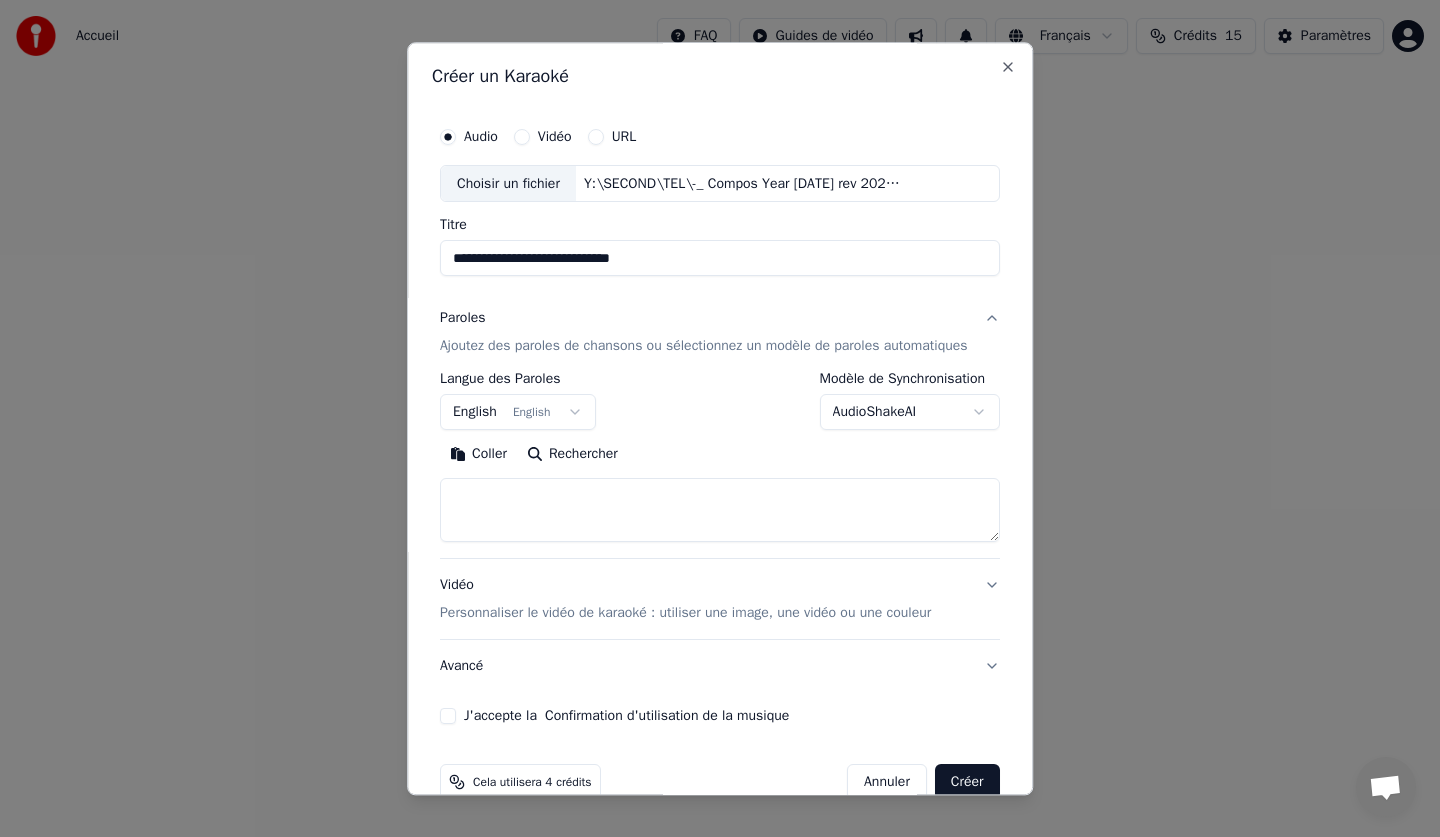 click on "Rechercher" at bounding box center (572, 455) 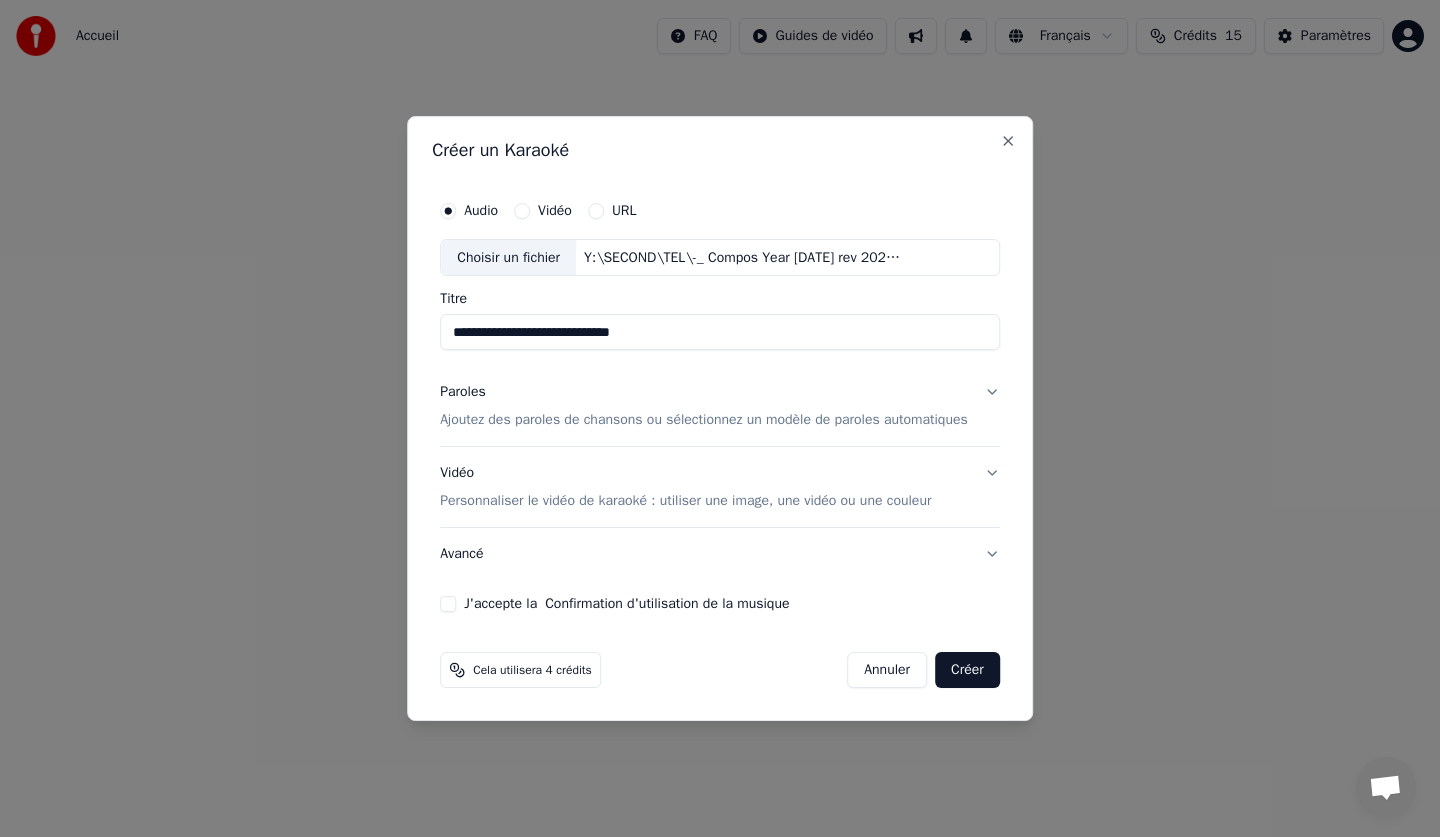 click on "Ajoutez des paroles de chansons ou sélectionnez un modèle de paroles automatiques" at bounding box center (704, 421) 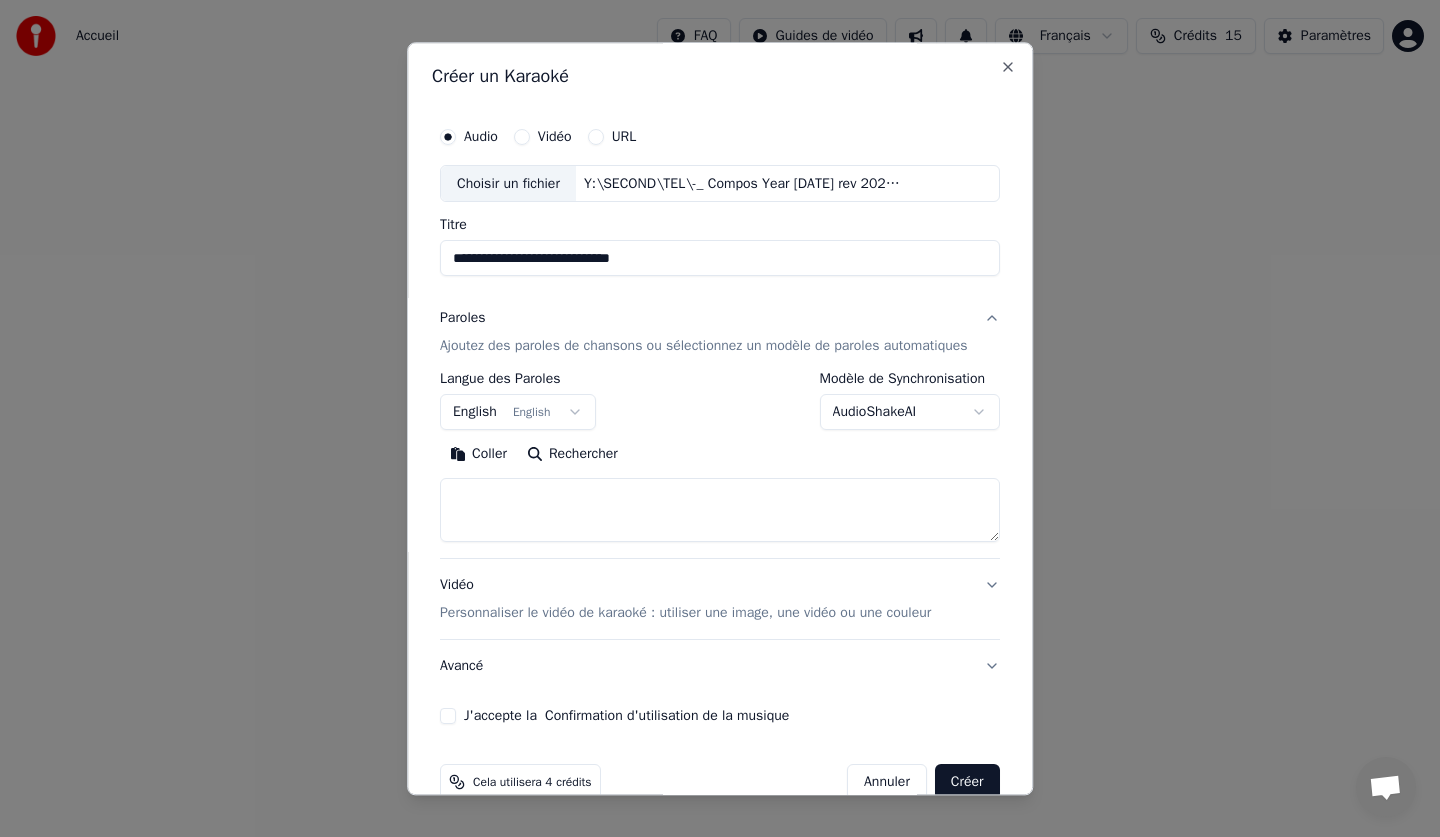 click on "English English" at bounding box center (518, 413) 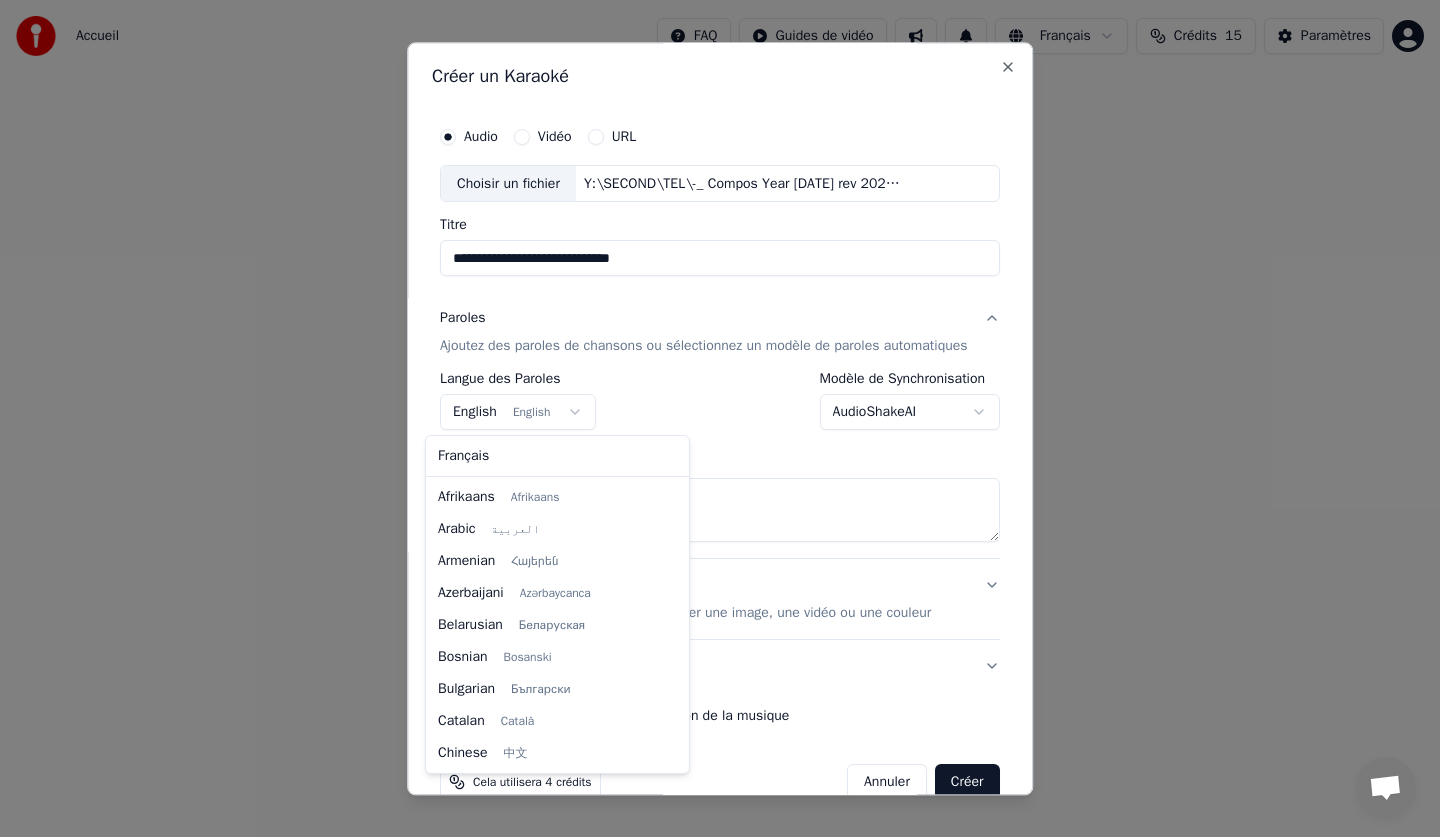 click at bounding box center [720, 418] 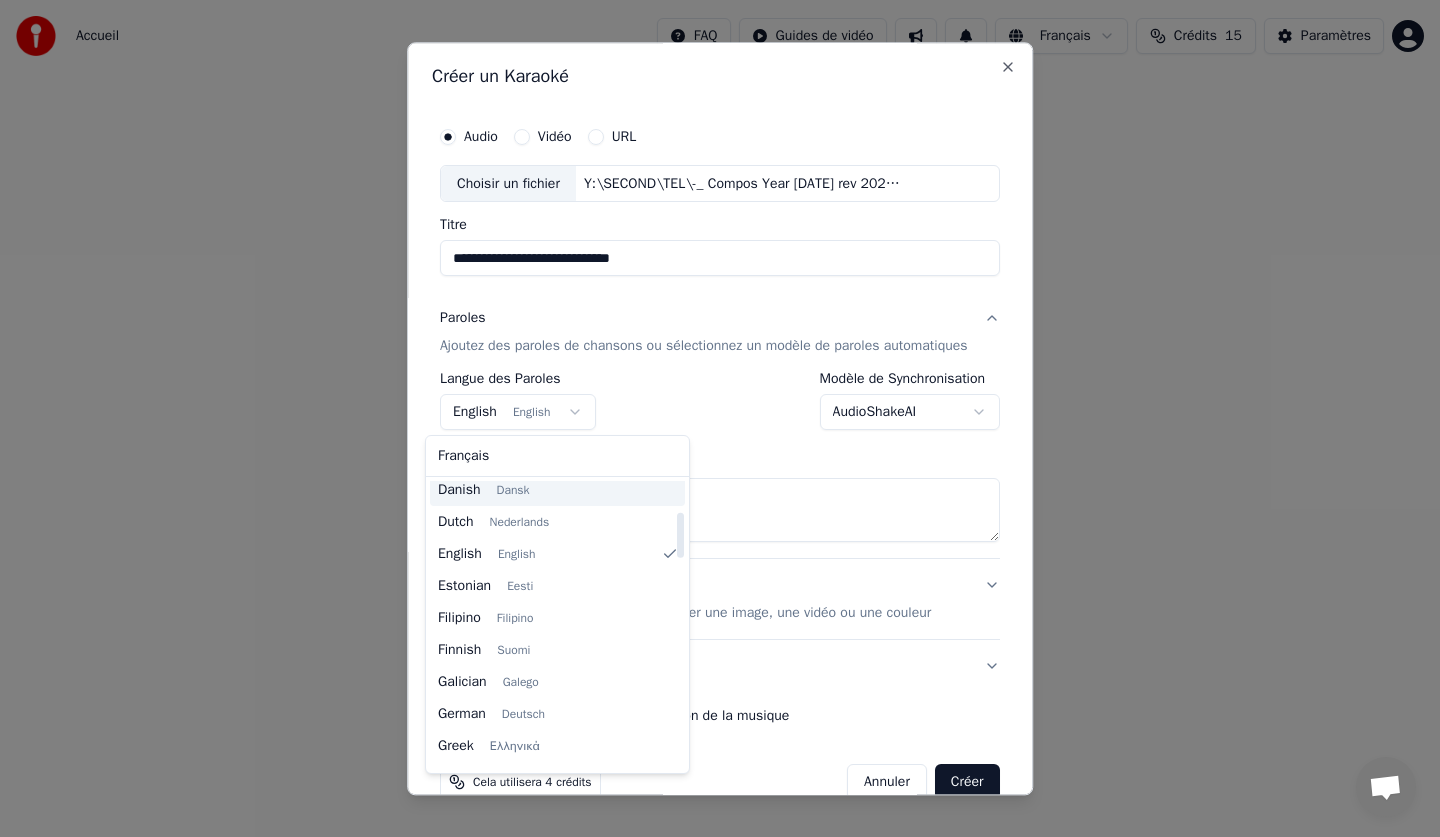 scroll, scrollTop: 360, scrollLeft: 0, axis: vertical 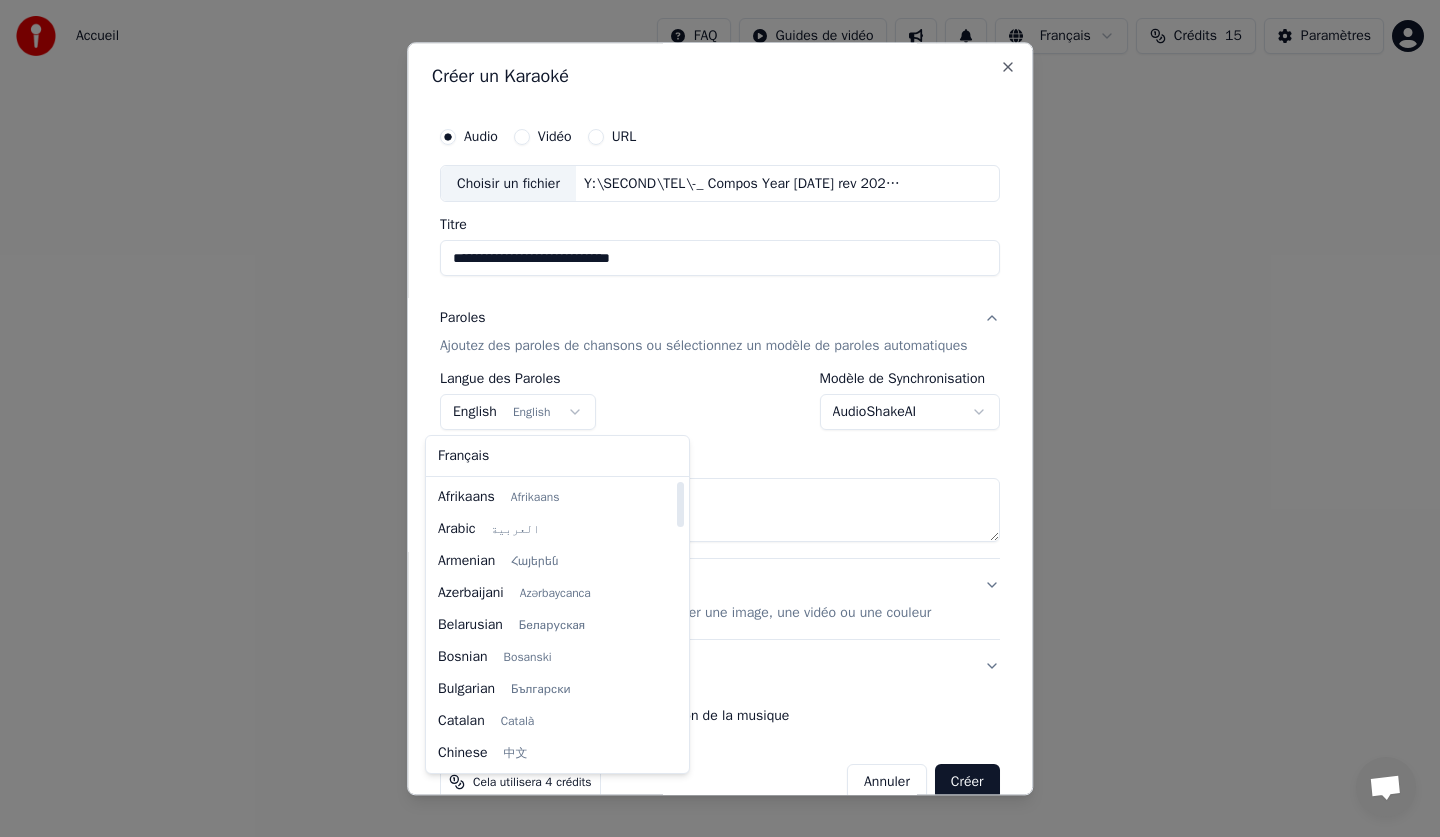 select on "**" 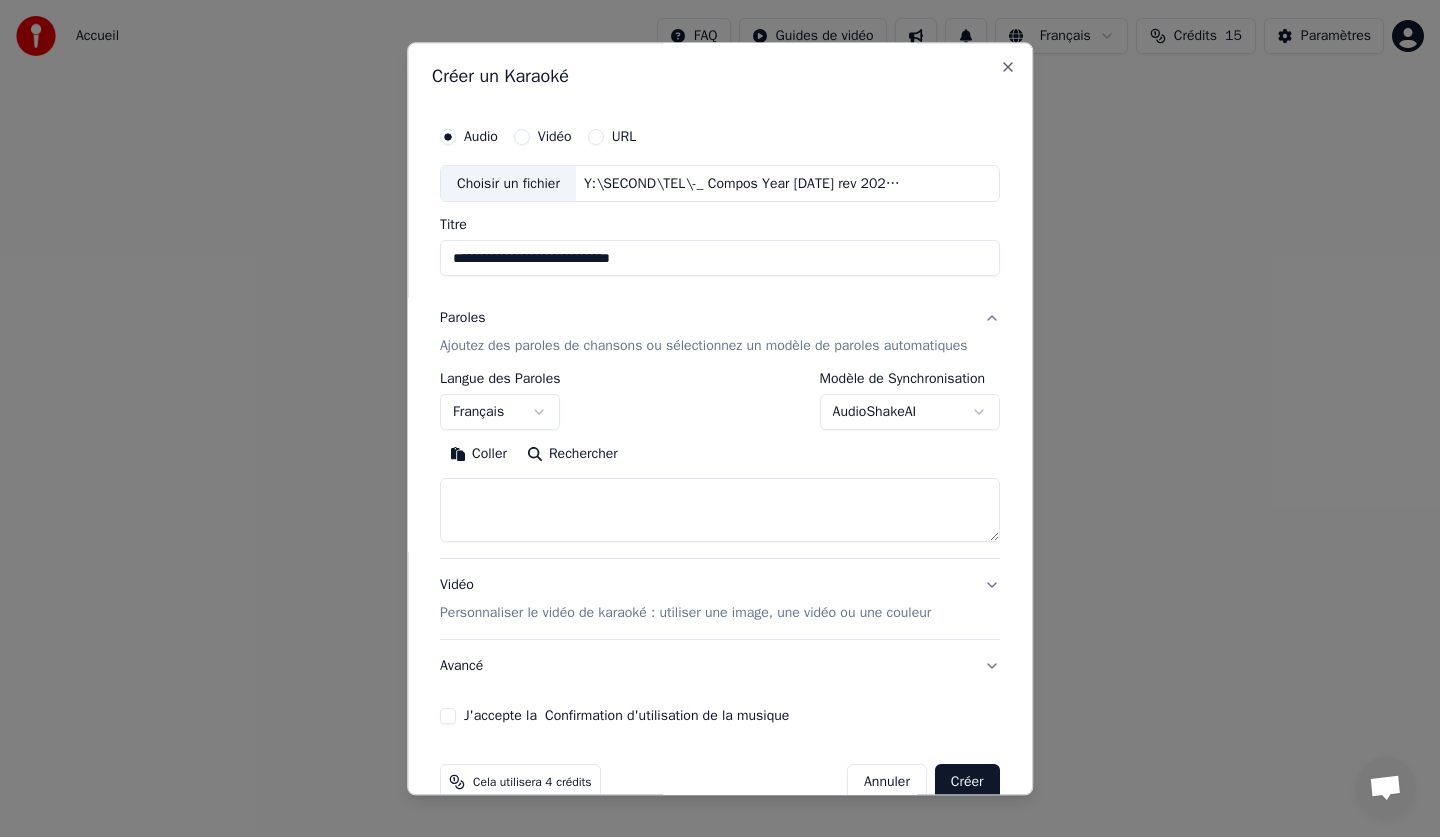 click on "Rechercher" at bounding box center (572, 455) 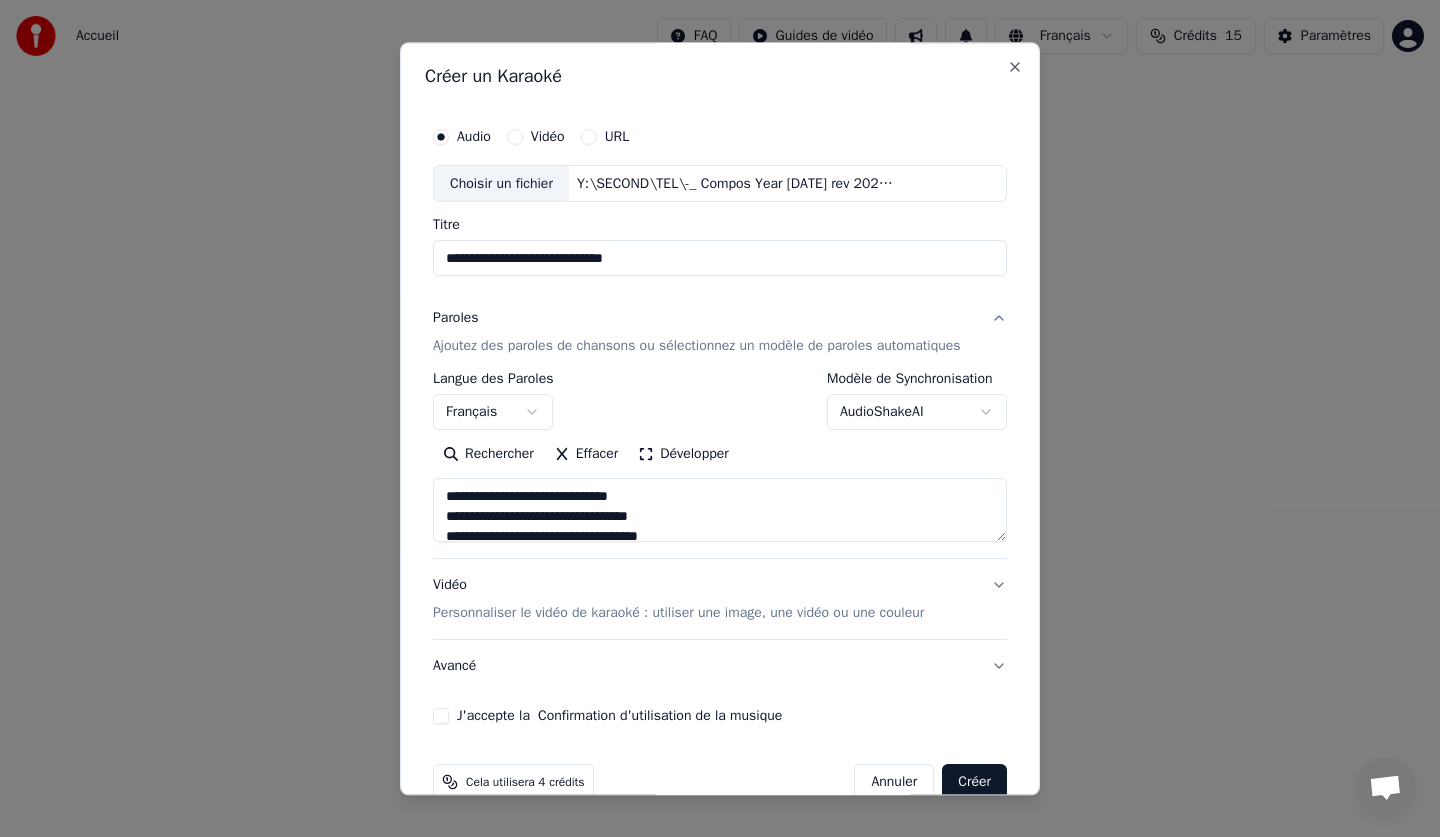 click on "J'accepte la   Confirmation d'utilisation de la musique" at bounding box center [441, 717] 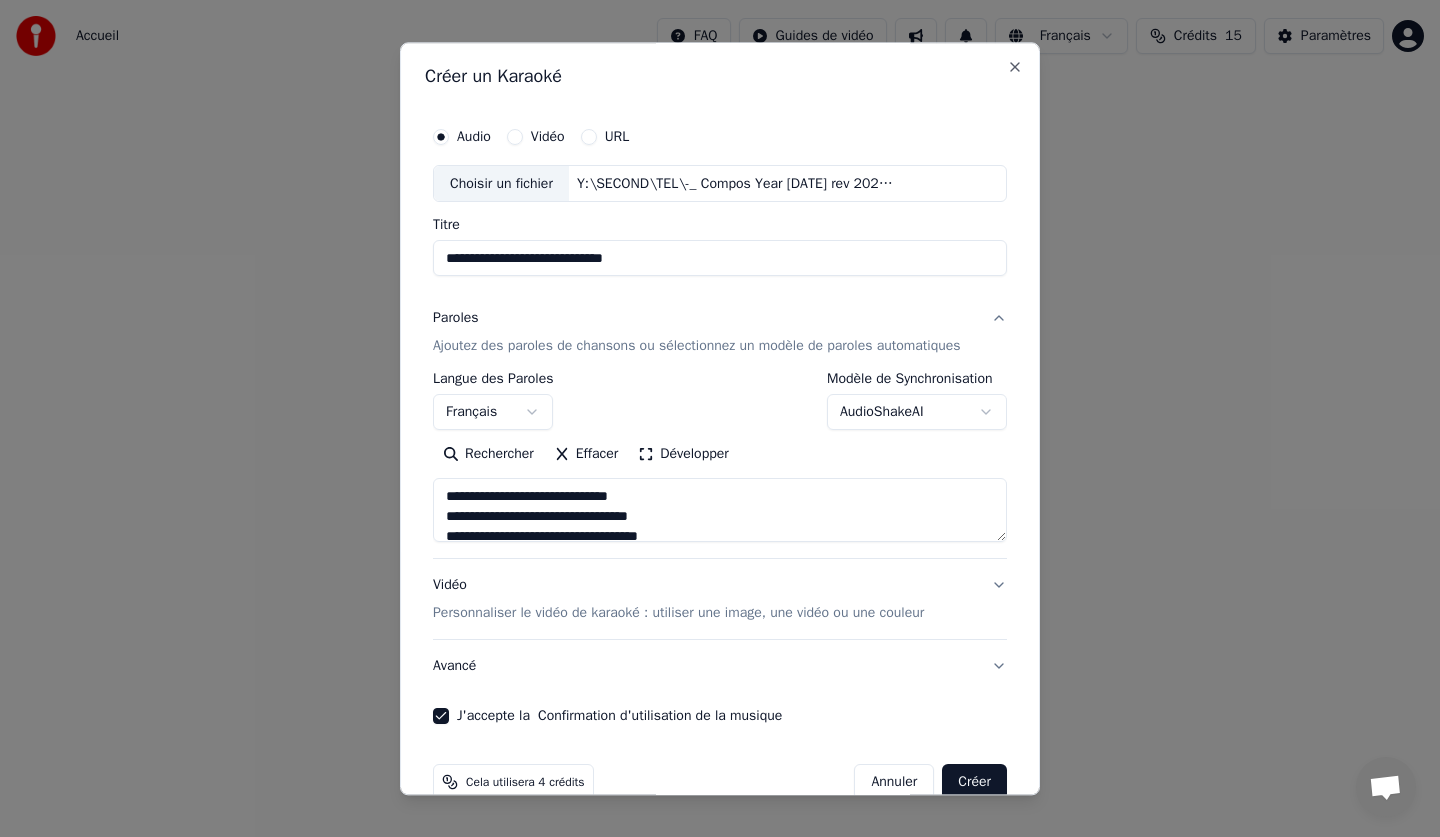 click on "Créer" at bounding box center (974, 783) 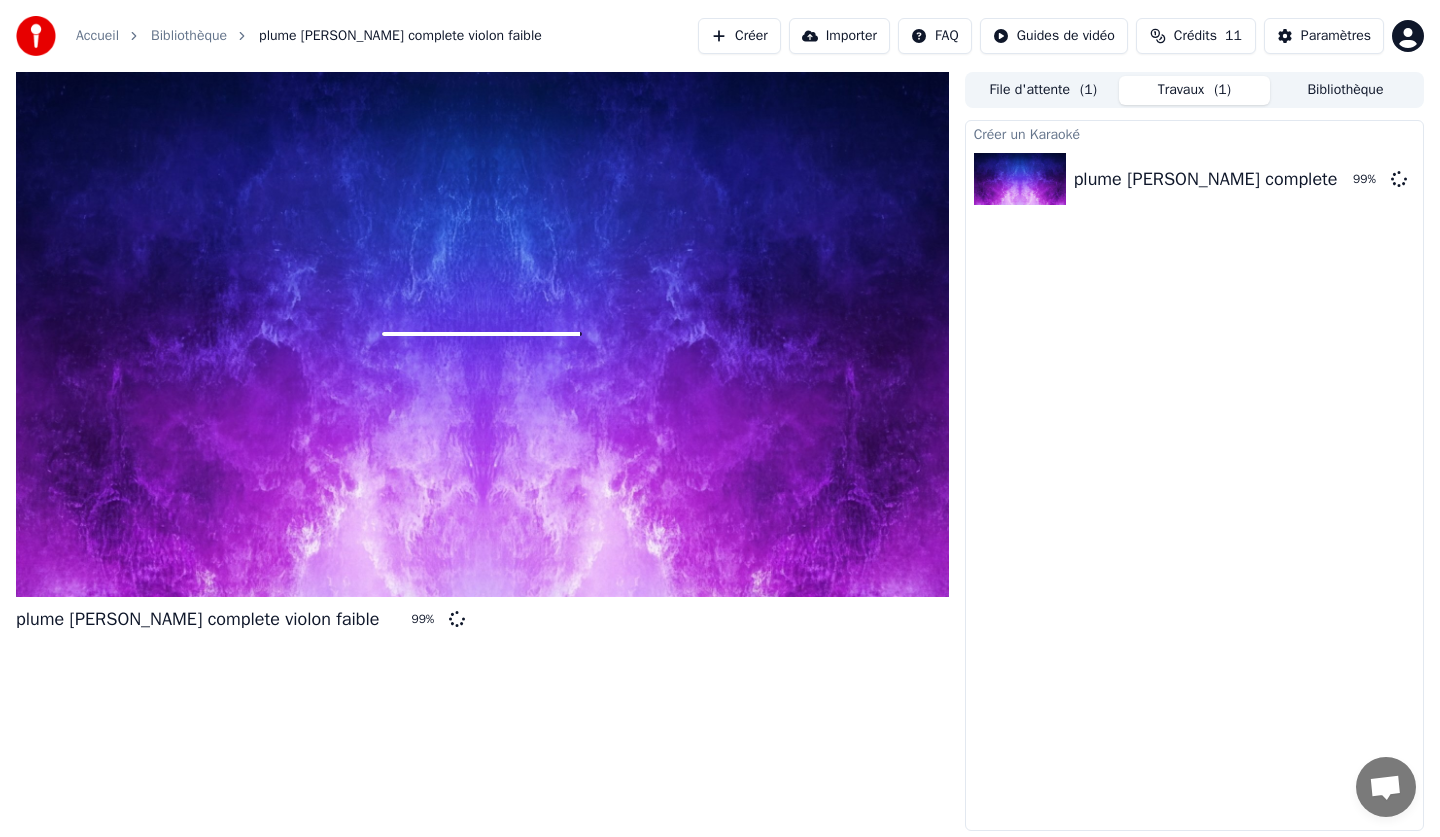 click on "Accueil Bibliothèque plume bo complete violon faible Créer Importer FAQ Guides de vidéo Crédits 11 Paramètres plume bo complete violon faible 99 % File d'attente ( 1 ) Travaux ( 1 ) Bibliothèque Créer un Karaoké plume bo complete violon faible 99 %" at bounding box center [720, 418] 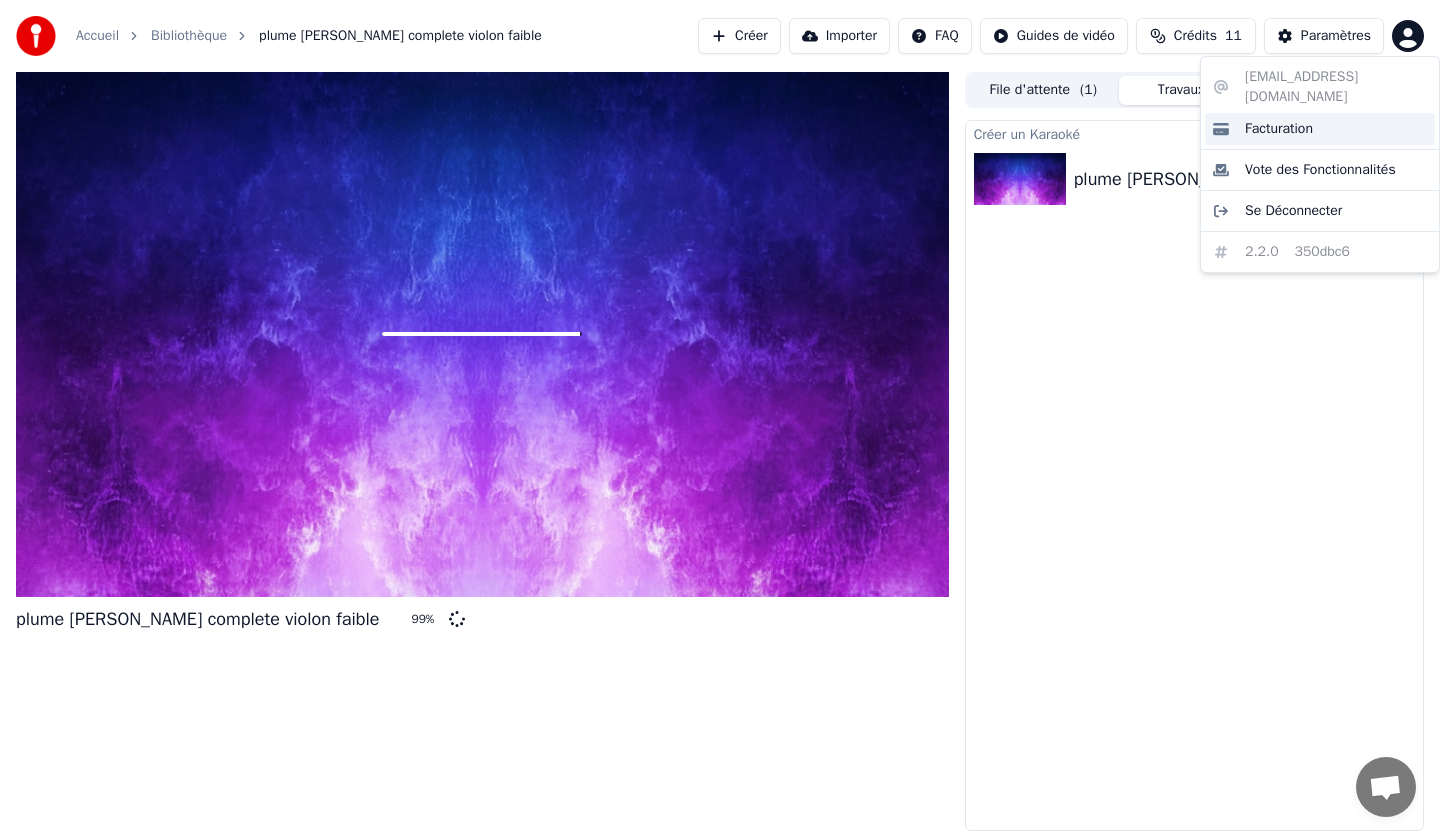 click on "Facturation" at bounding box center [1279, 129] 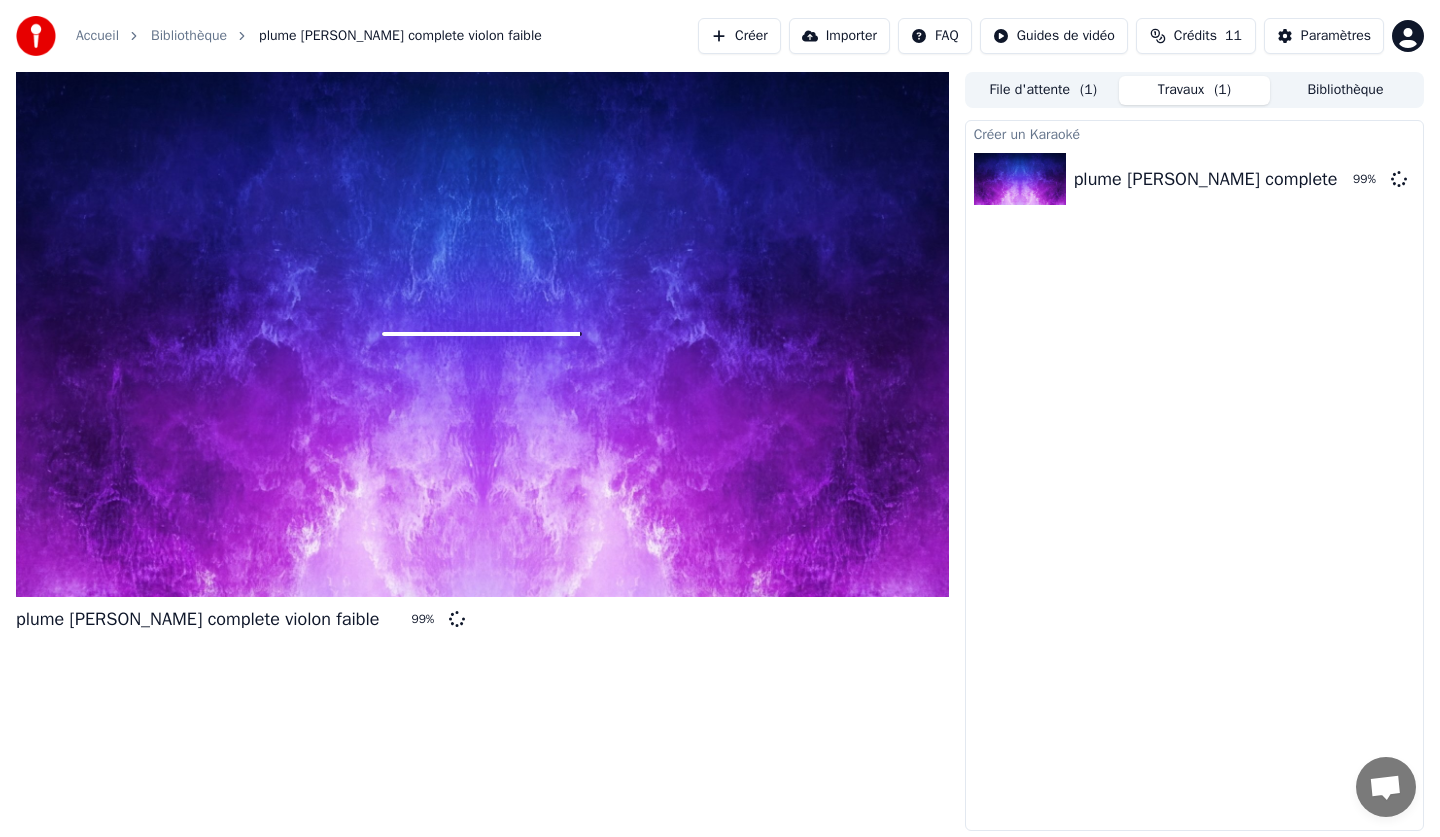 type 